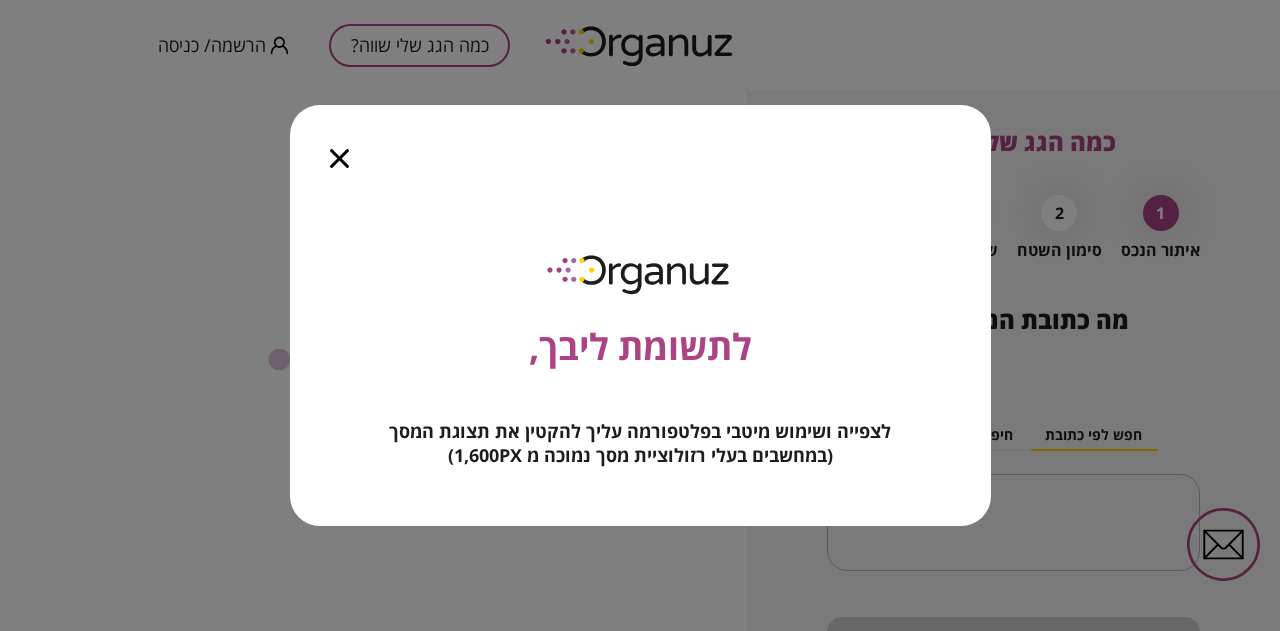 scroll, scrollTop: 0, scrollLeft: 0, axis: both 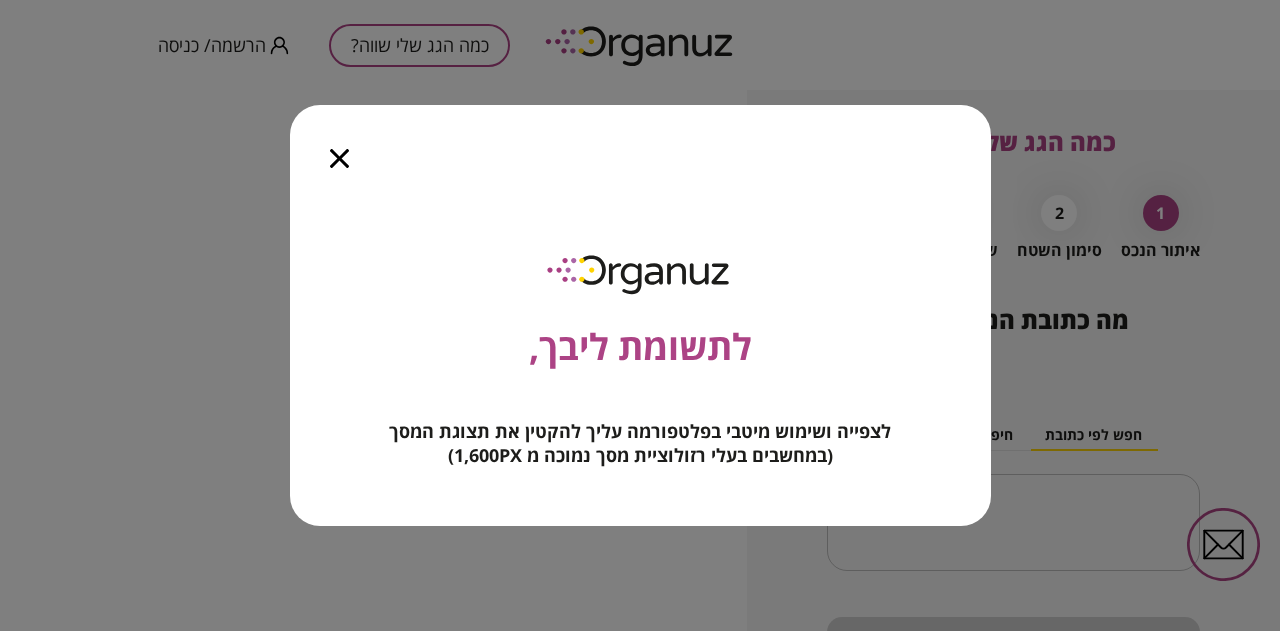 click 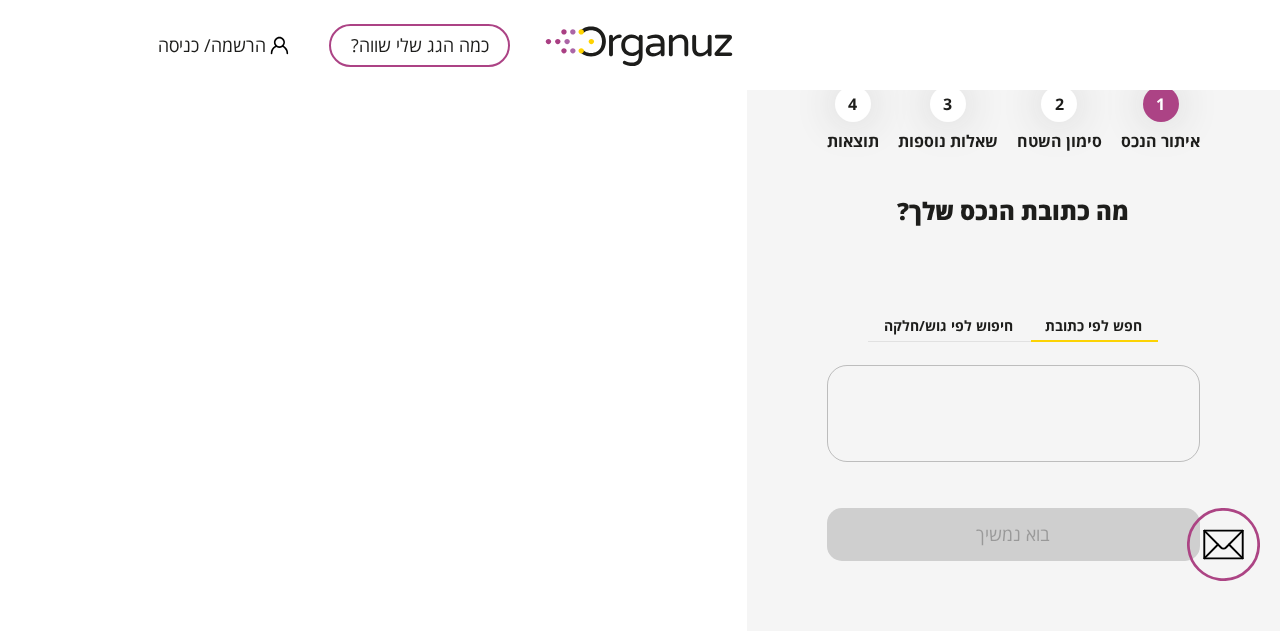 scroll, scrollTop: 114, scrollLeft: 0, axis: vertical 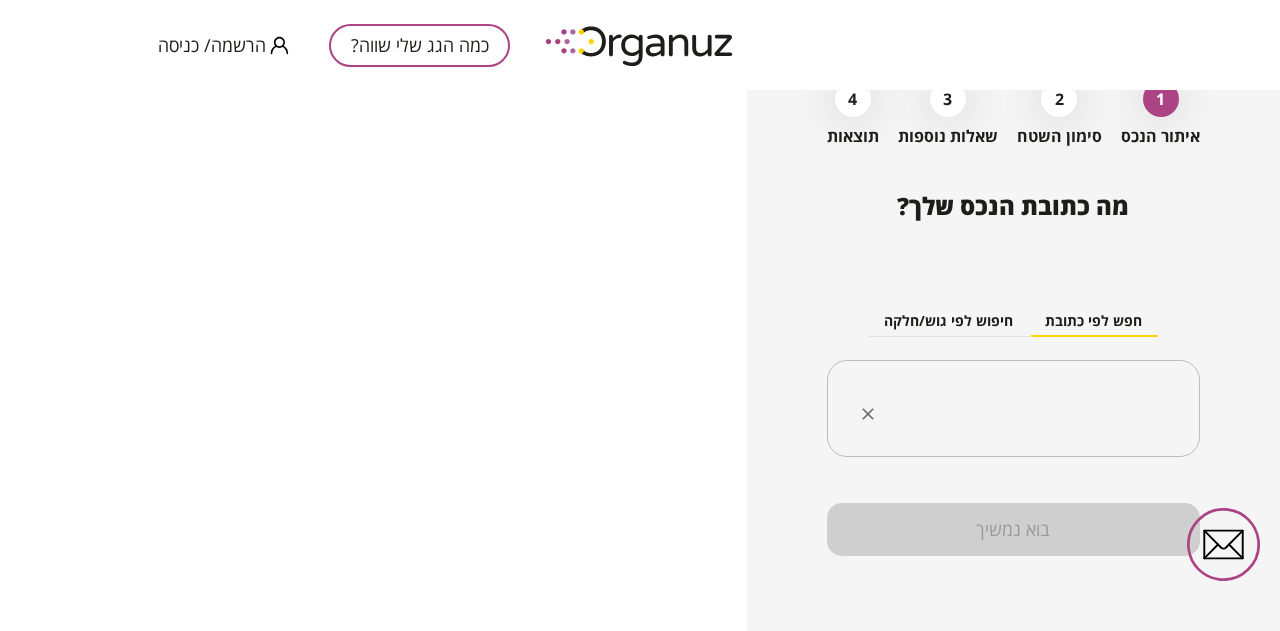 click on "​" at bounding box center [1013, 409] 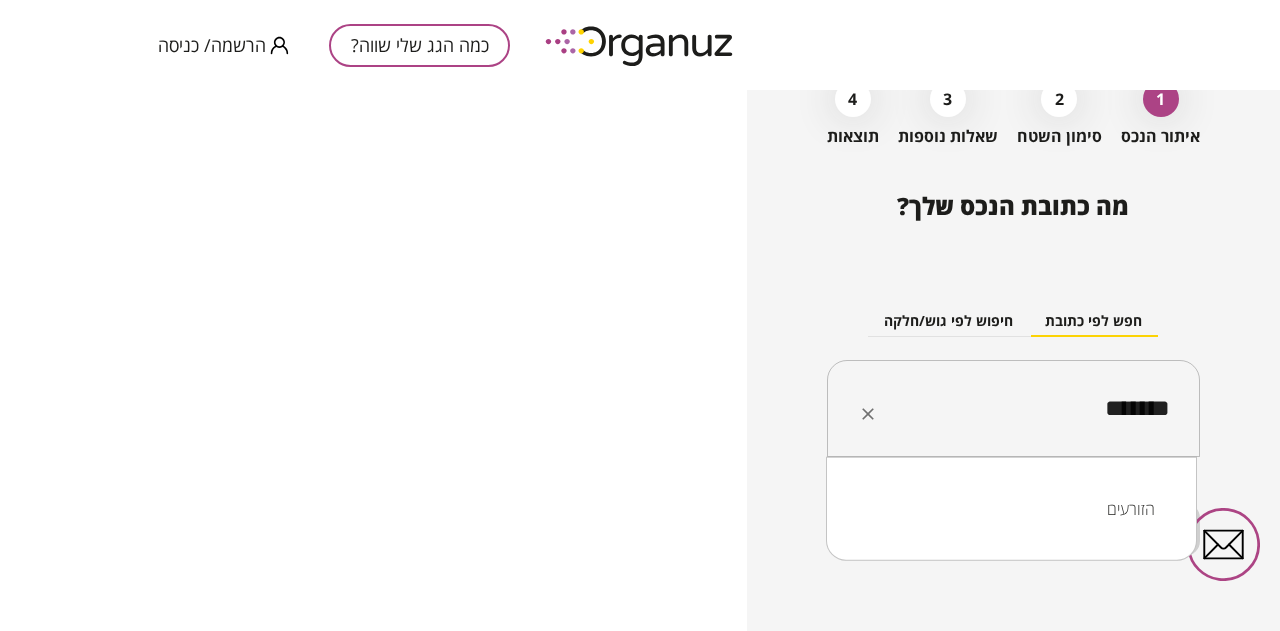 click on "הזורעים" at bounding box center (1011, 509) 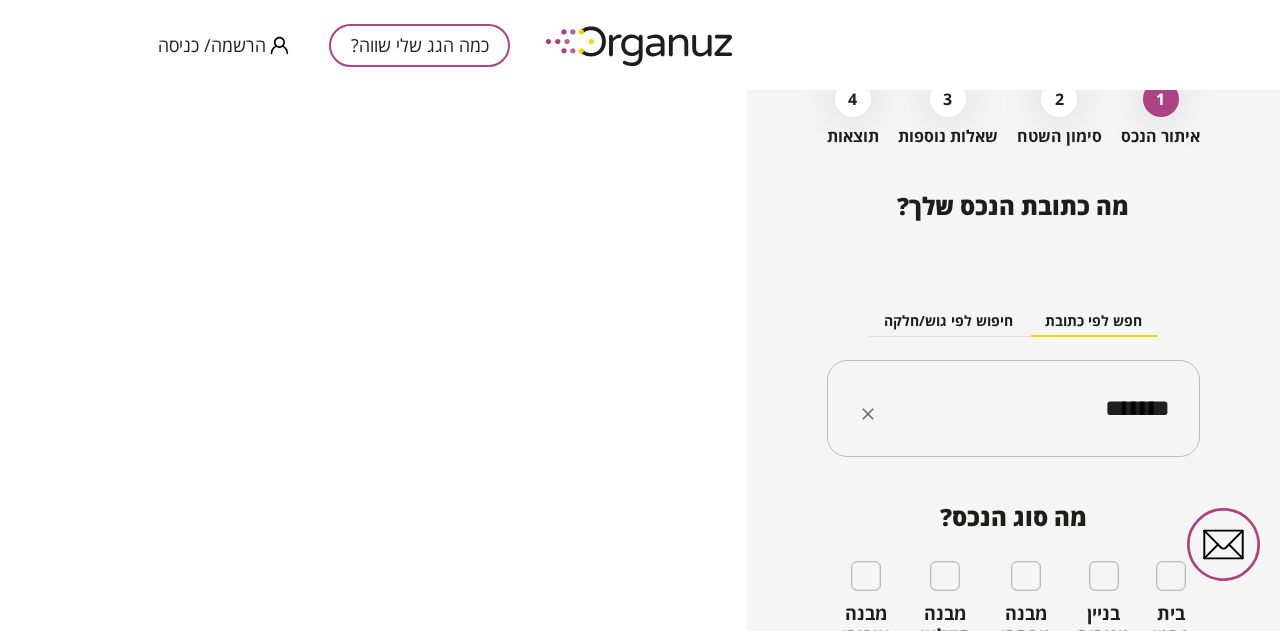 type on "*******" 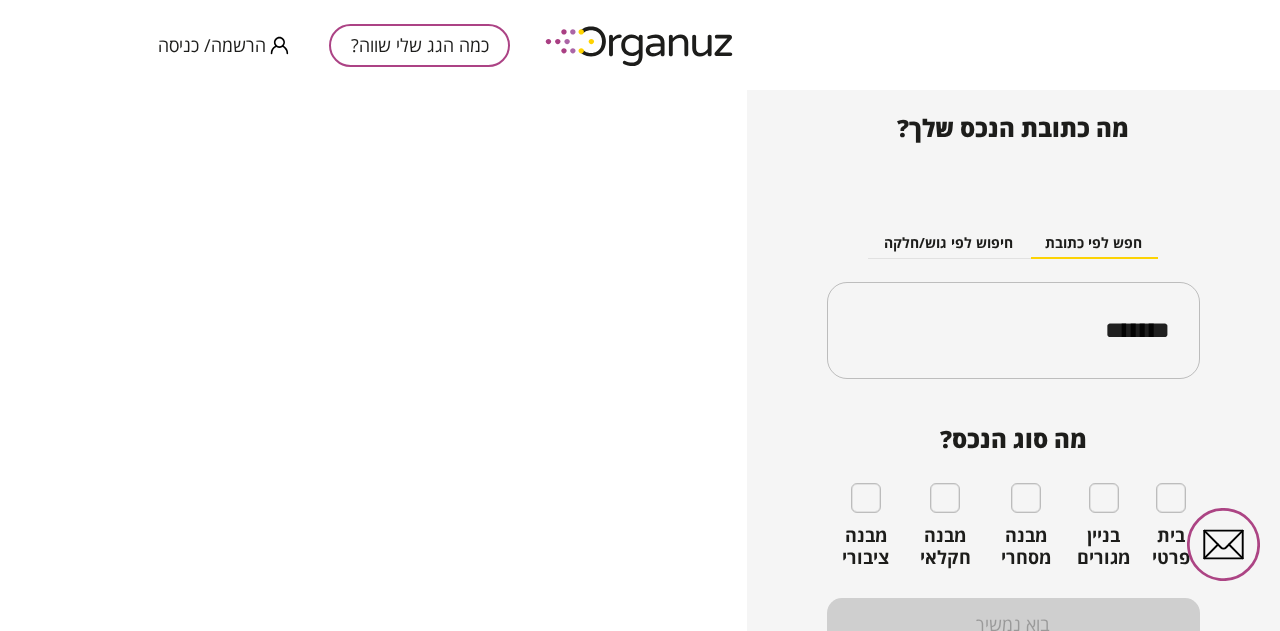 scroll, scrollTop: 215, scrollLeft: 0, axis: vertical 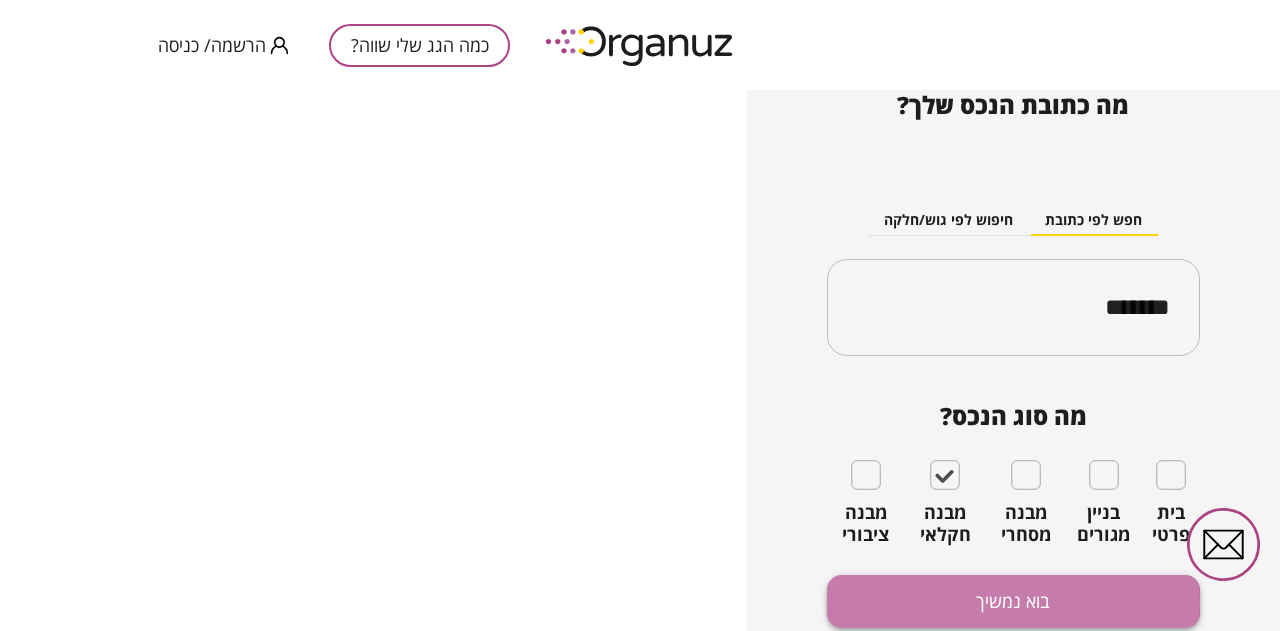 click on "בוא נמשיך" at bounding box center (1013, 601) 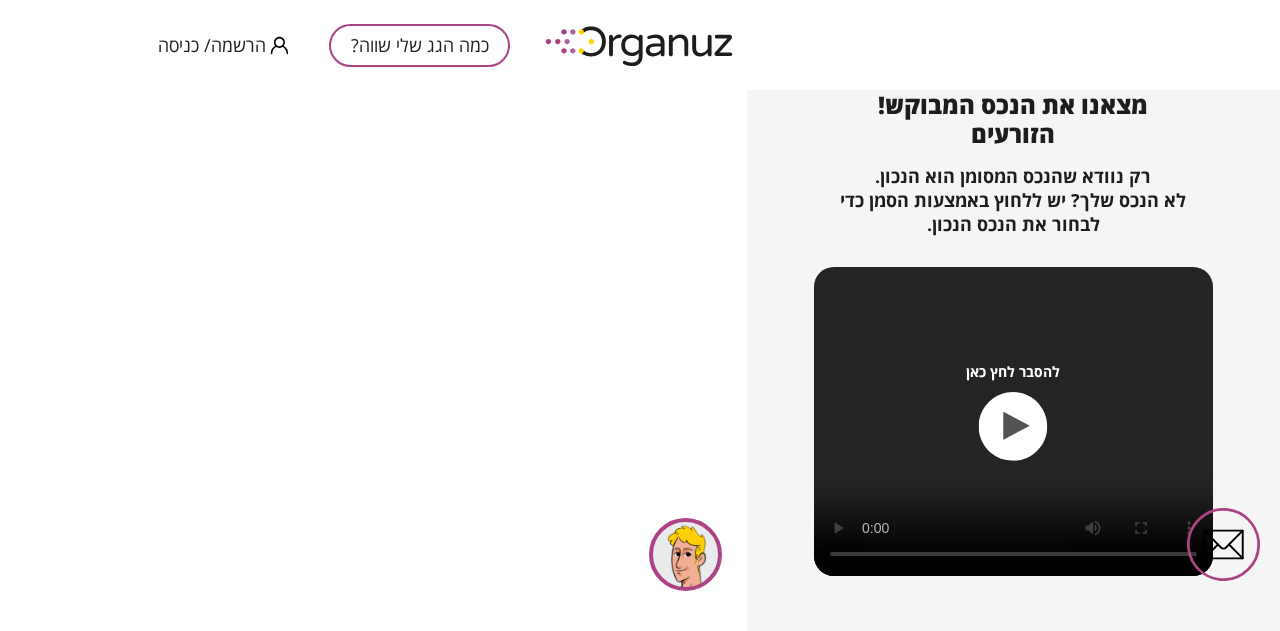 scroll, scrollTop: 271, scrollLeft: 0, axis: vertical 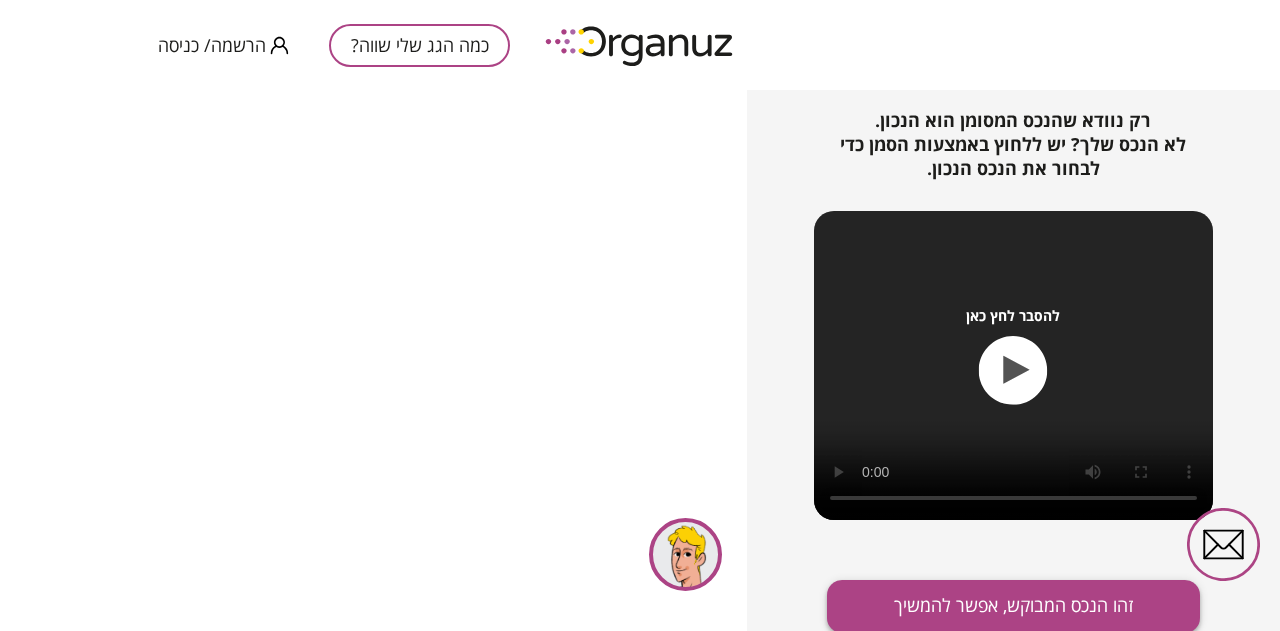 click on "זהו הנכס המבוקש, אפשר להמשיך" at bounding box center (1013, 606) 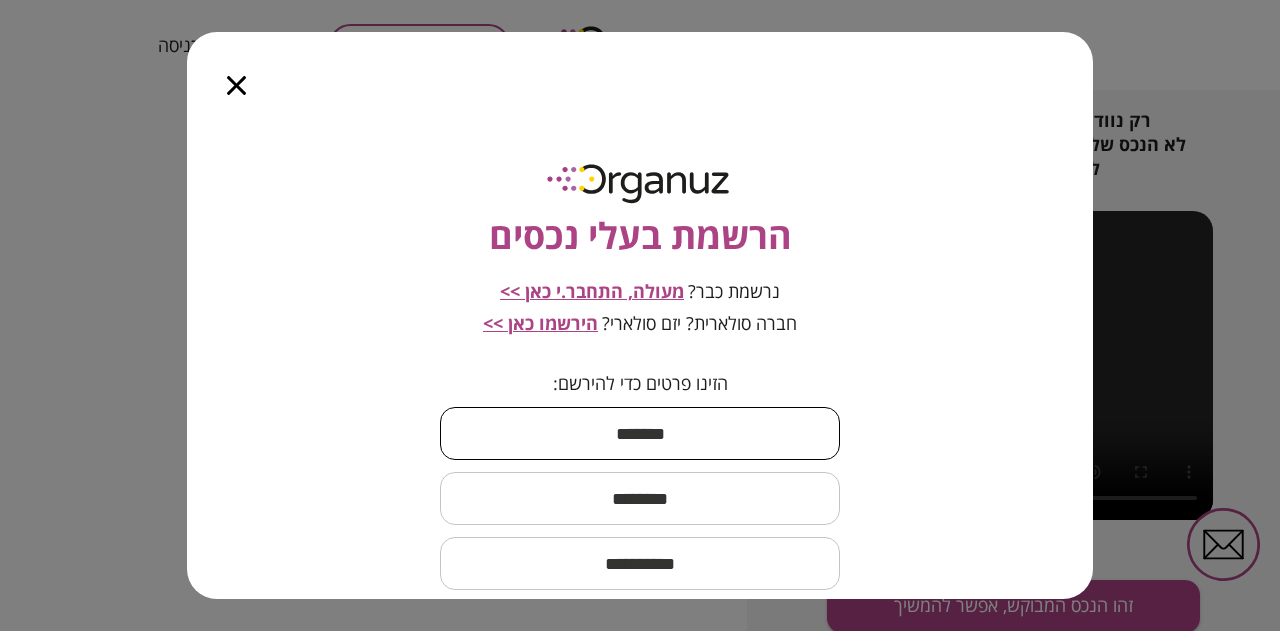 click at bounding box center [640, 433] 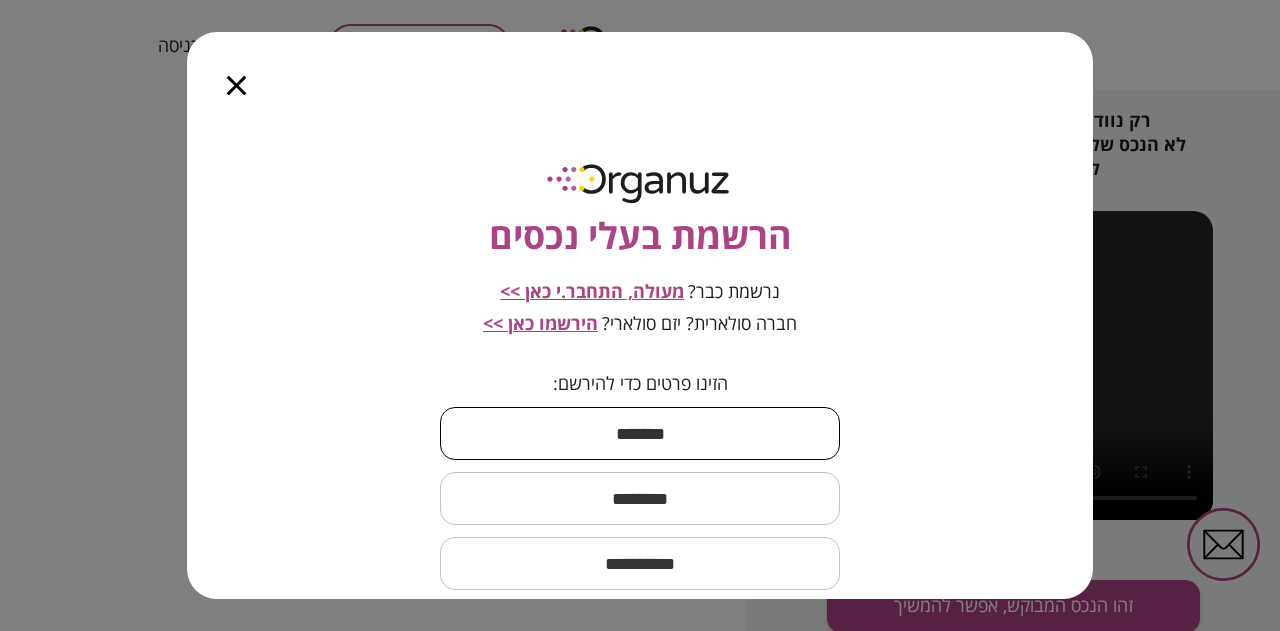type on "*****" 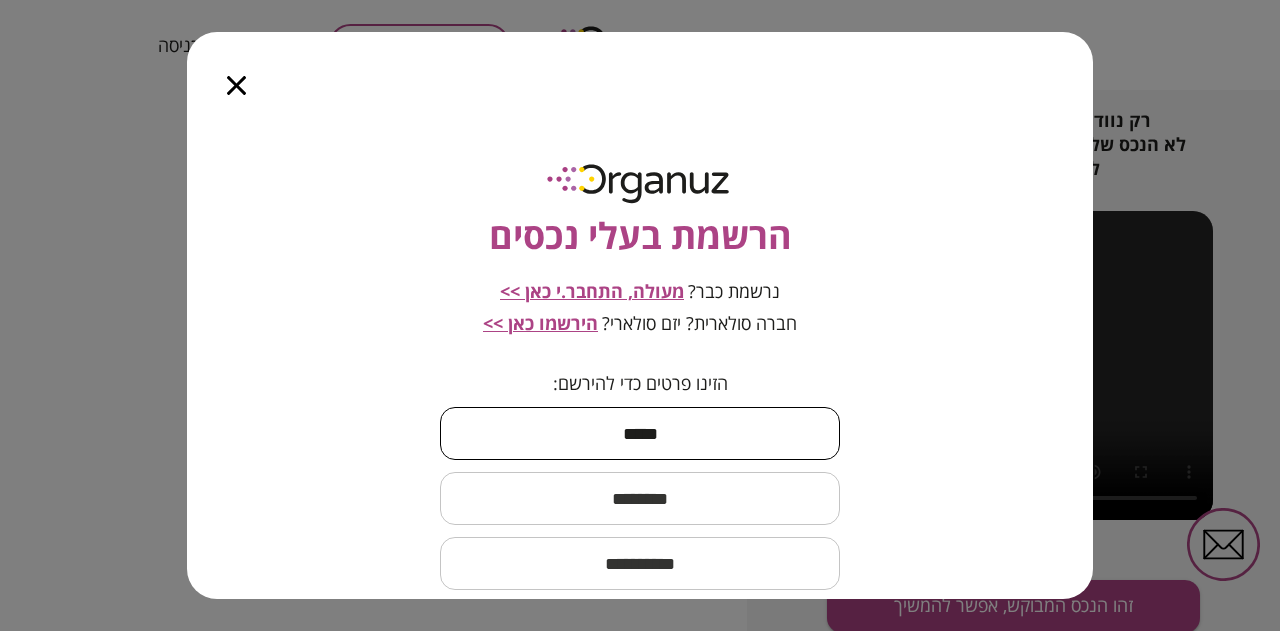 type on "******" 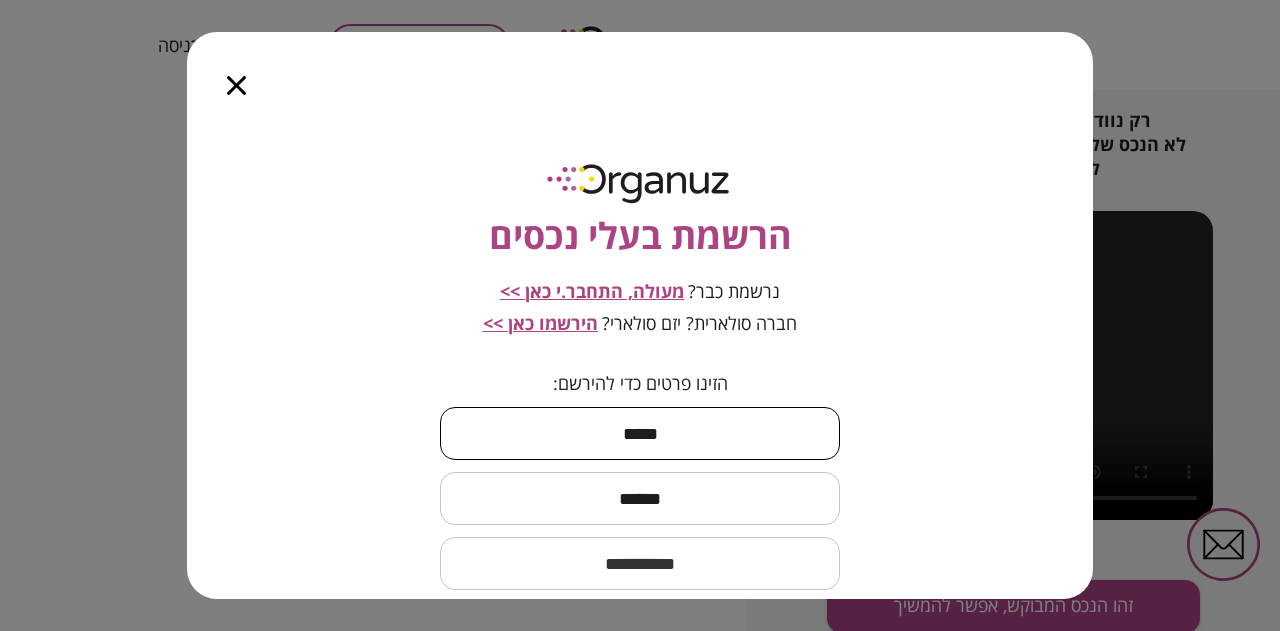 type on "**********" 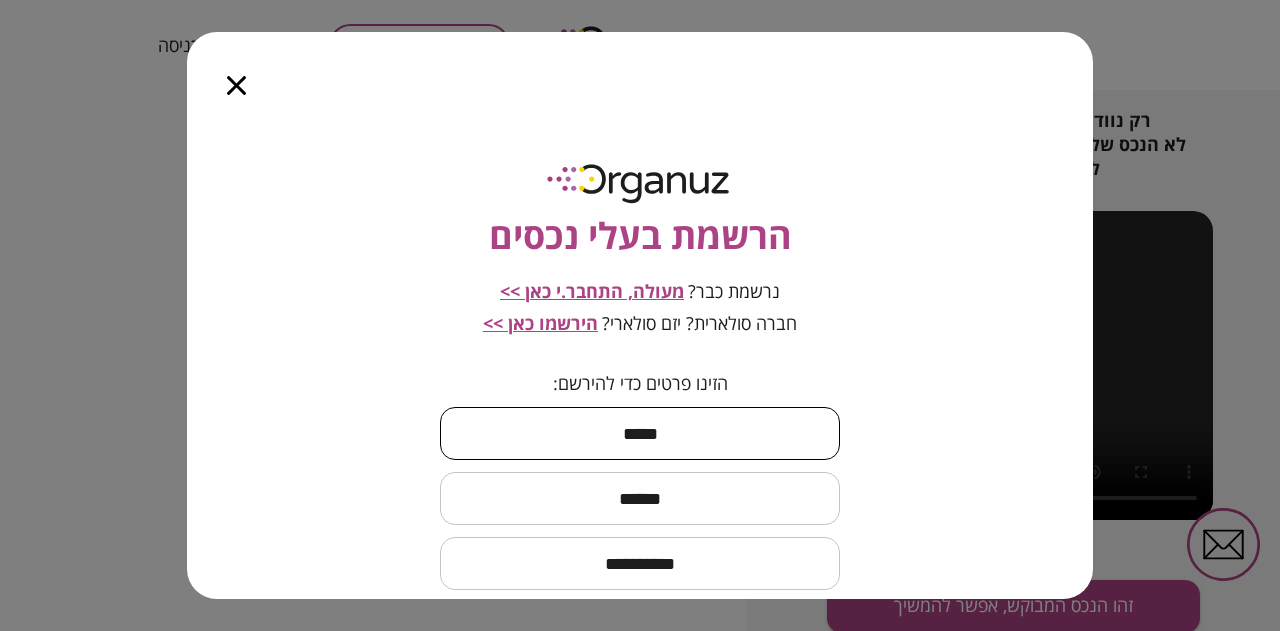 type on "**********" 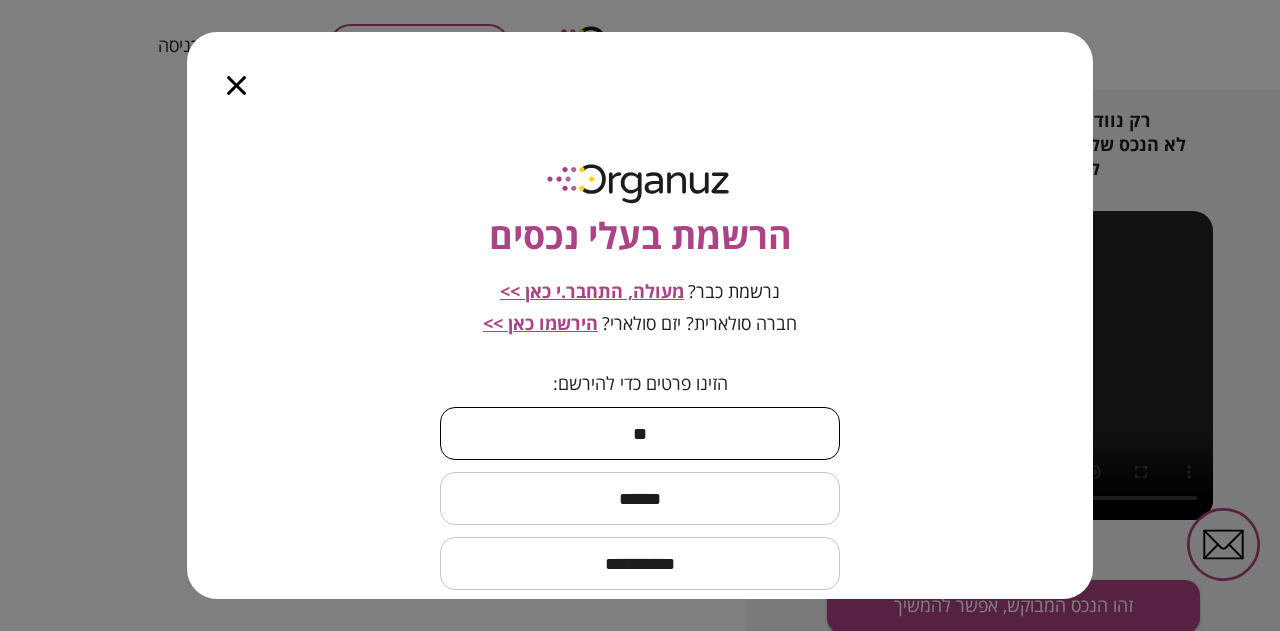 type on "*" 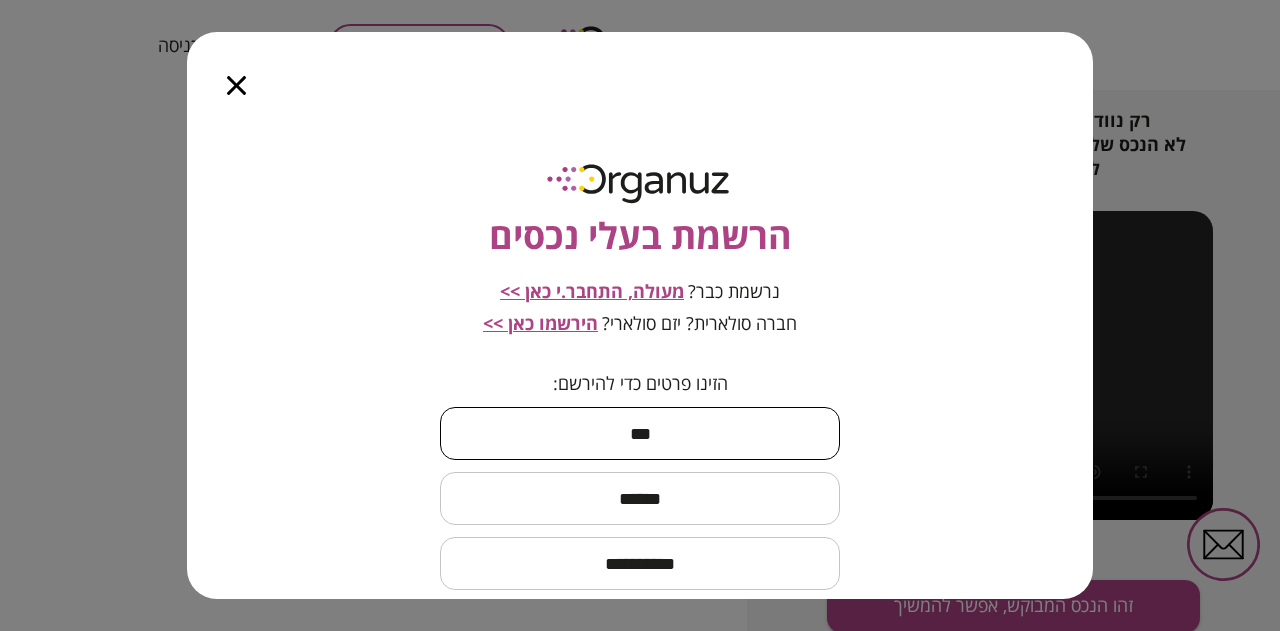 type on "***" 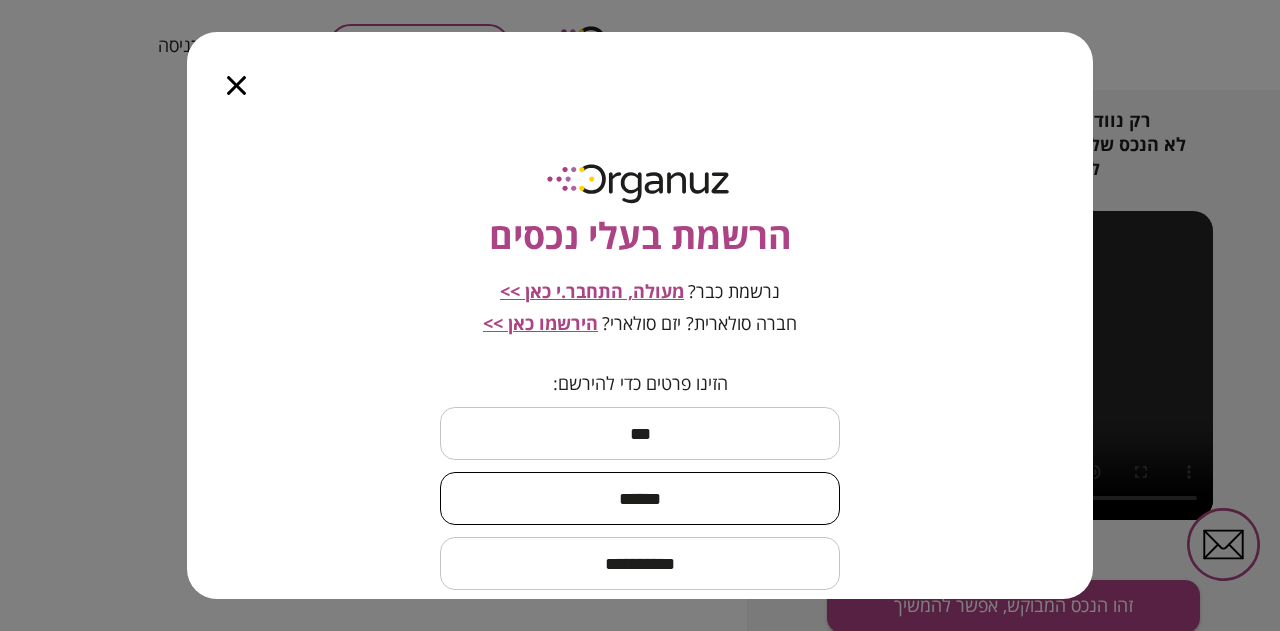 type on "******" 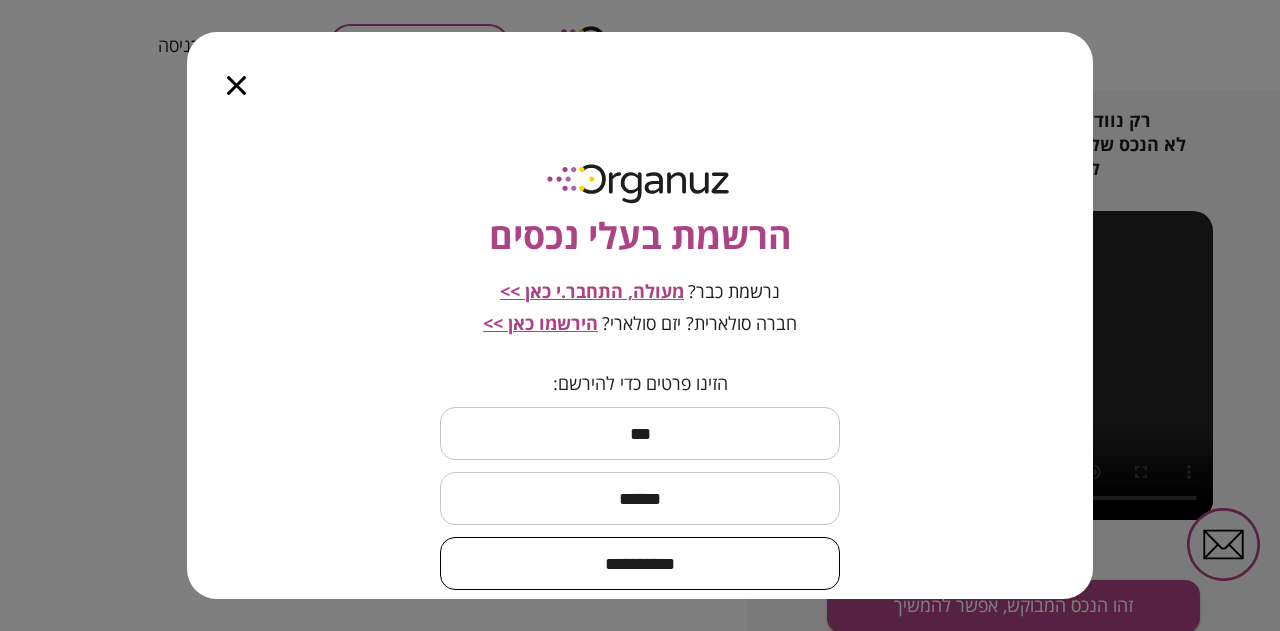 click on "**********" at bounding box center [640, 563] 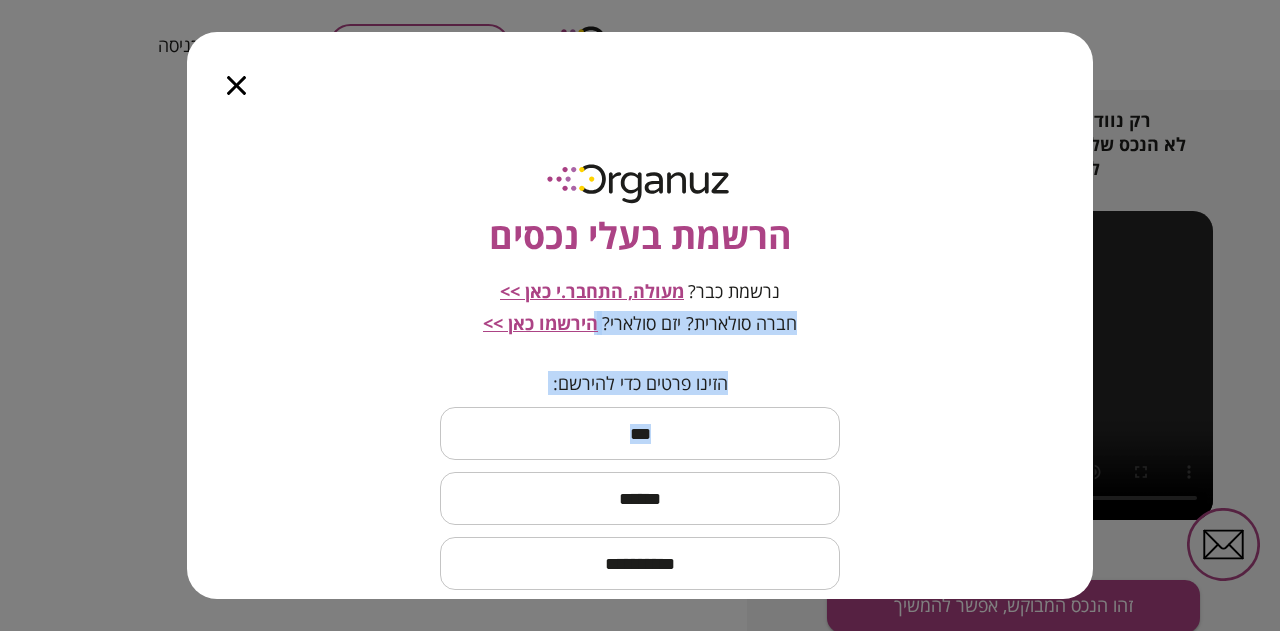 drag, startPoint x: 186, startPoint y: 271, endPoint x: 334, endPoint y: 437, distance: 222.39604 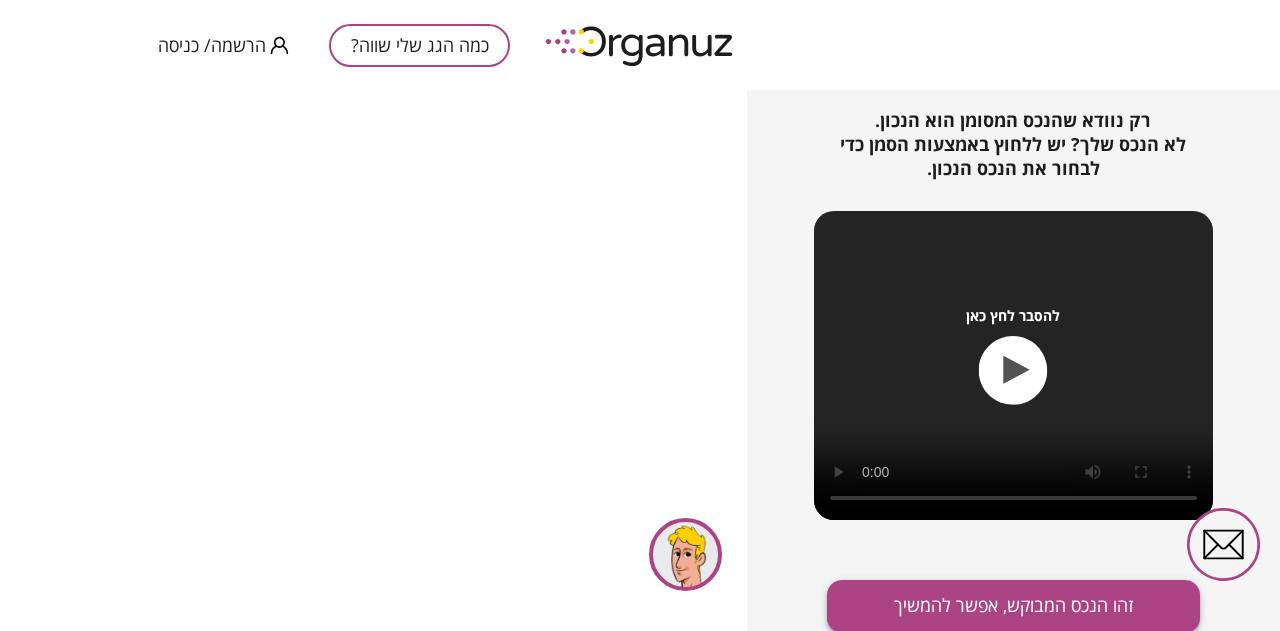 click on "זהו הנכס המבוקש, אפשר להמשיך" at bounding box center [1013, 606] 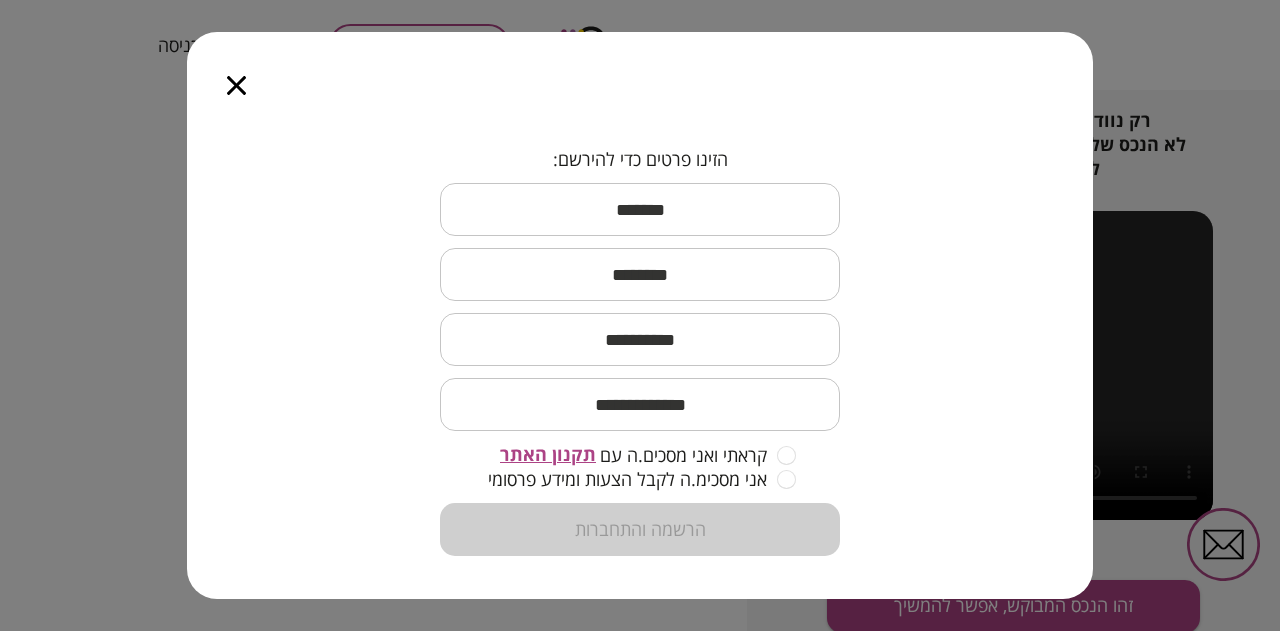 scroll, scrollTop: 232, scrollLeft: 0, axis: vertical 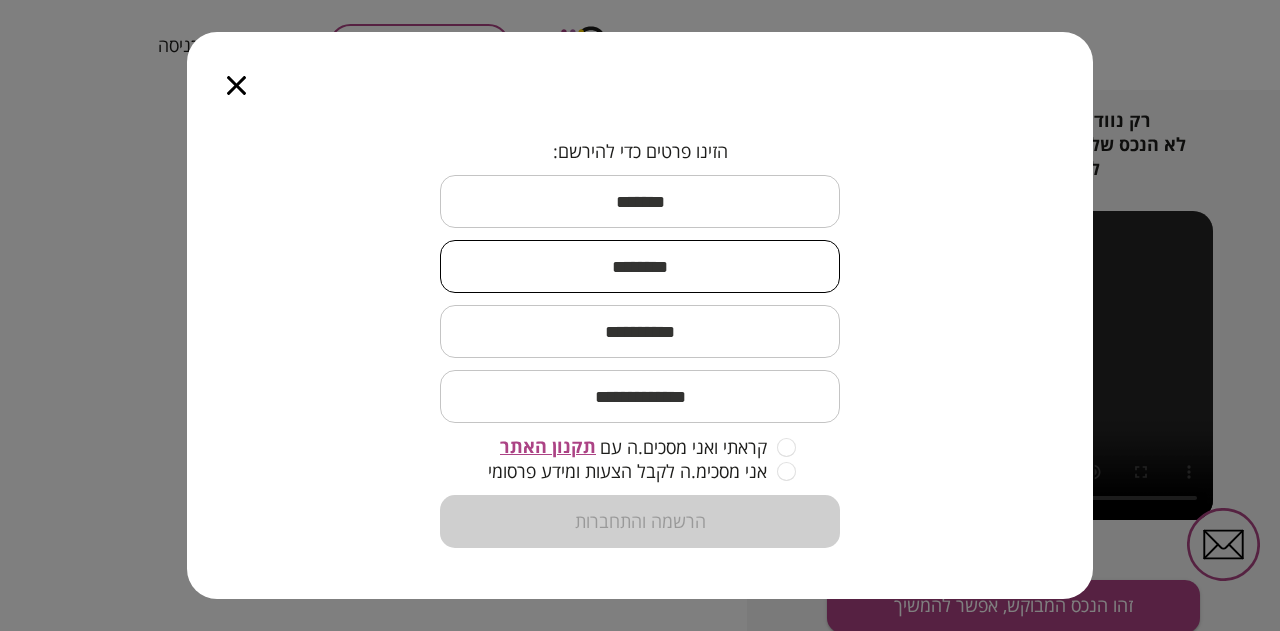 click at bounding box center [640, 266] 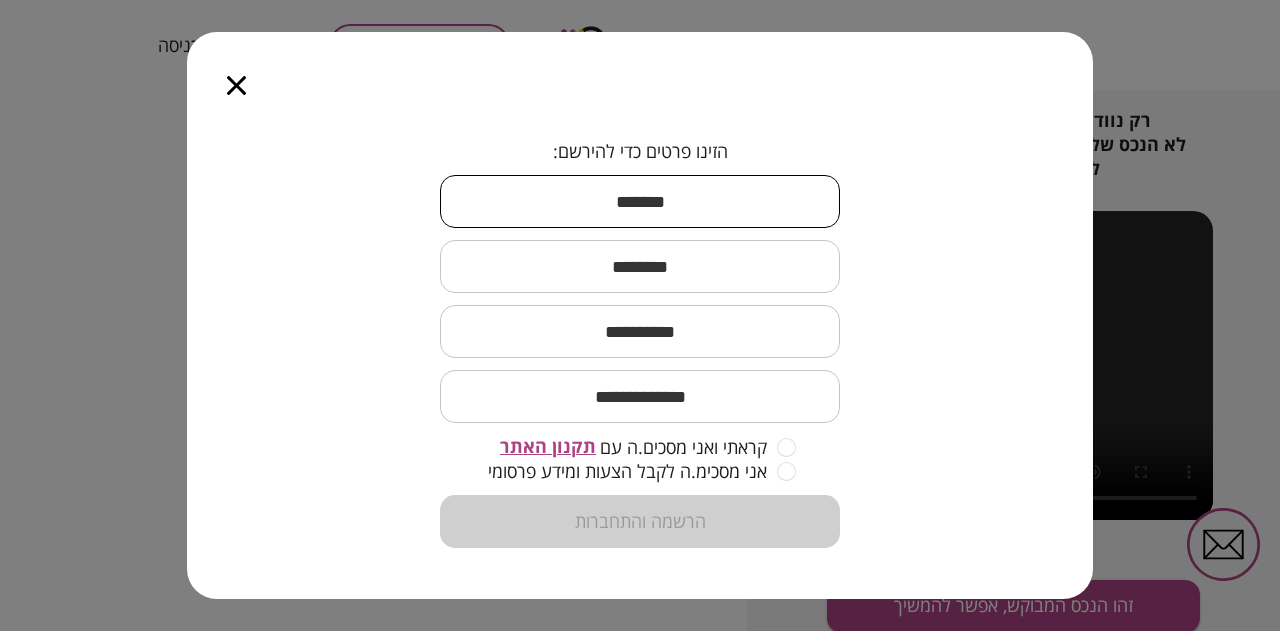 click at bounding box center [640, 201] 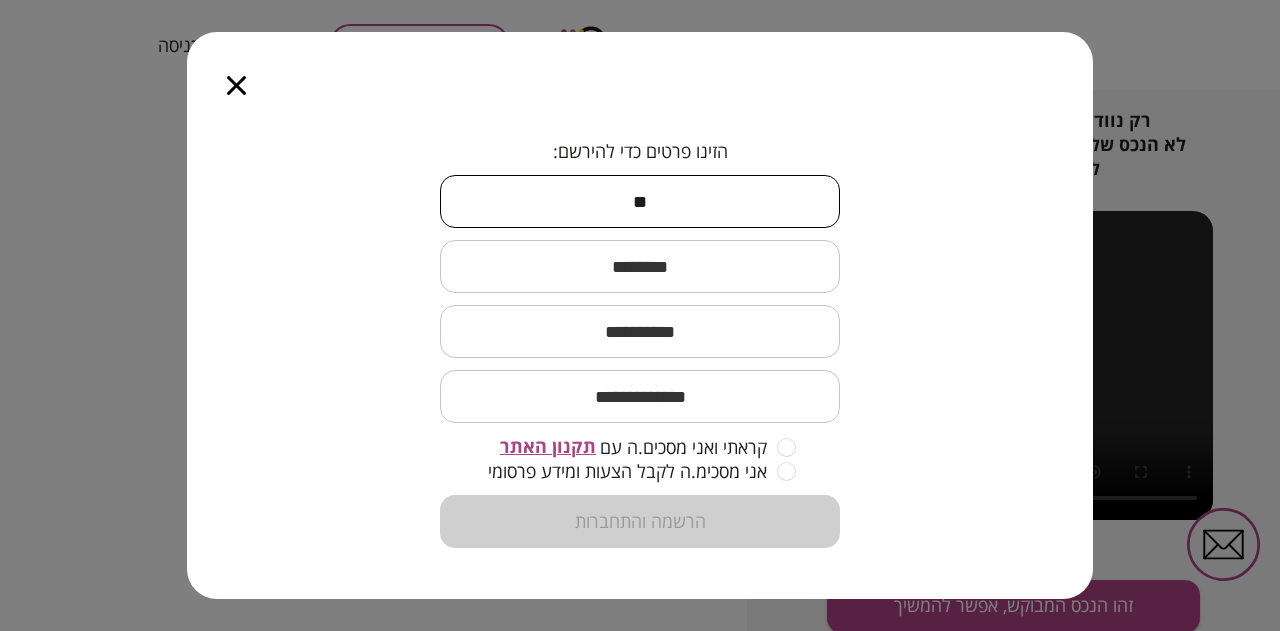 type on "*" 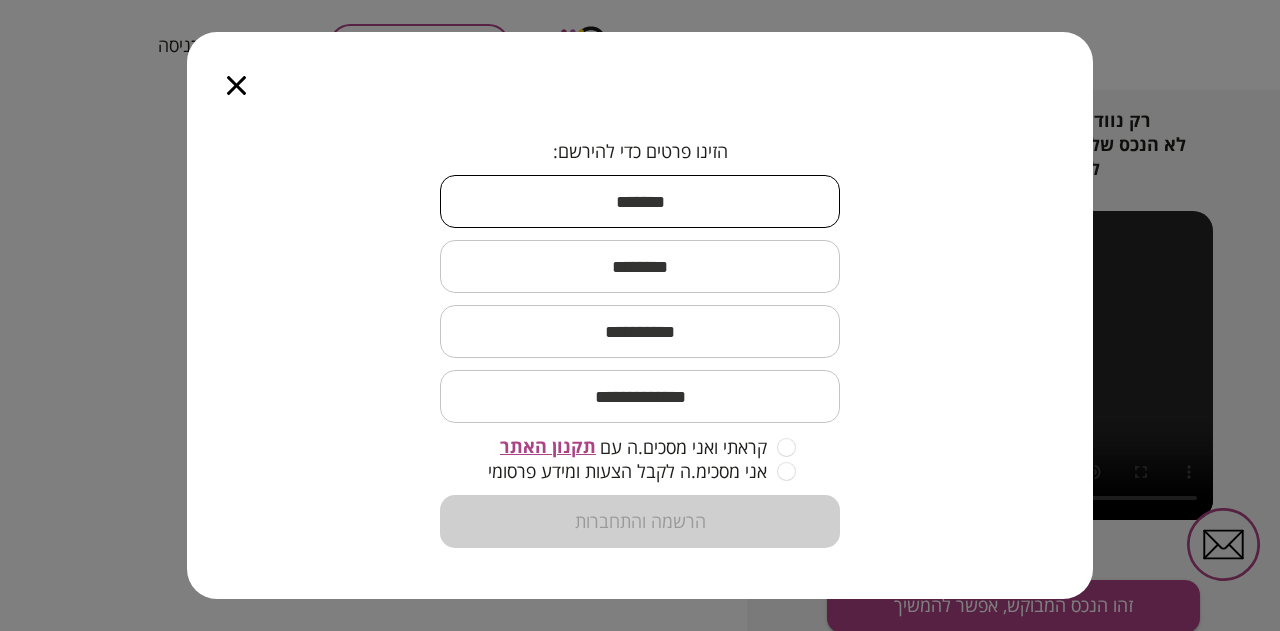 type on "*" 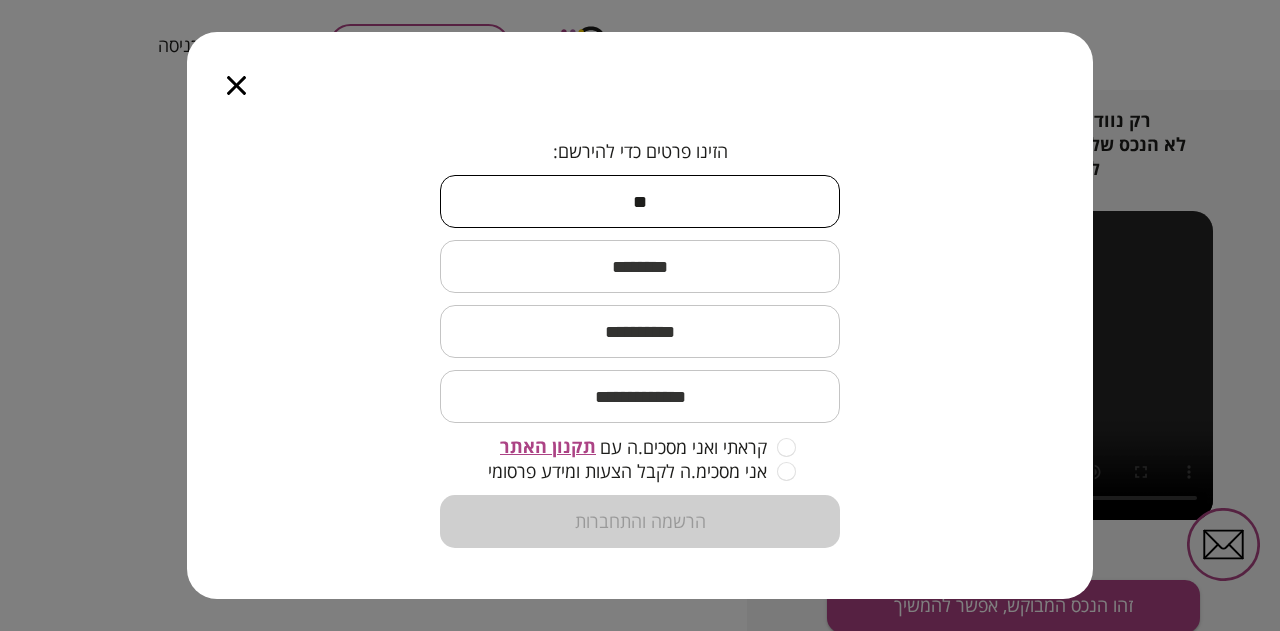 type on "*" 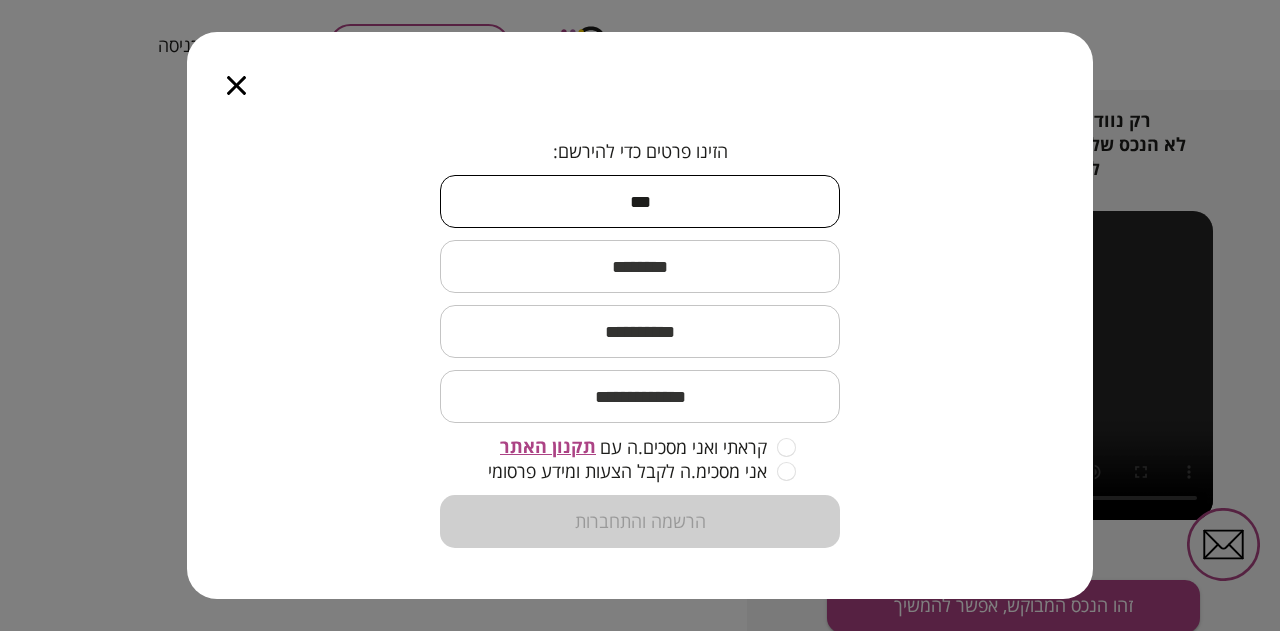 type on "***" 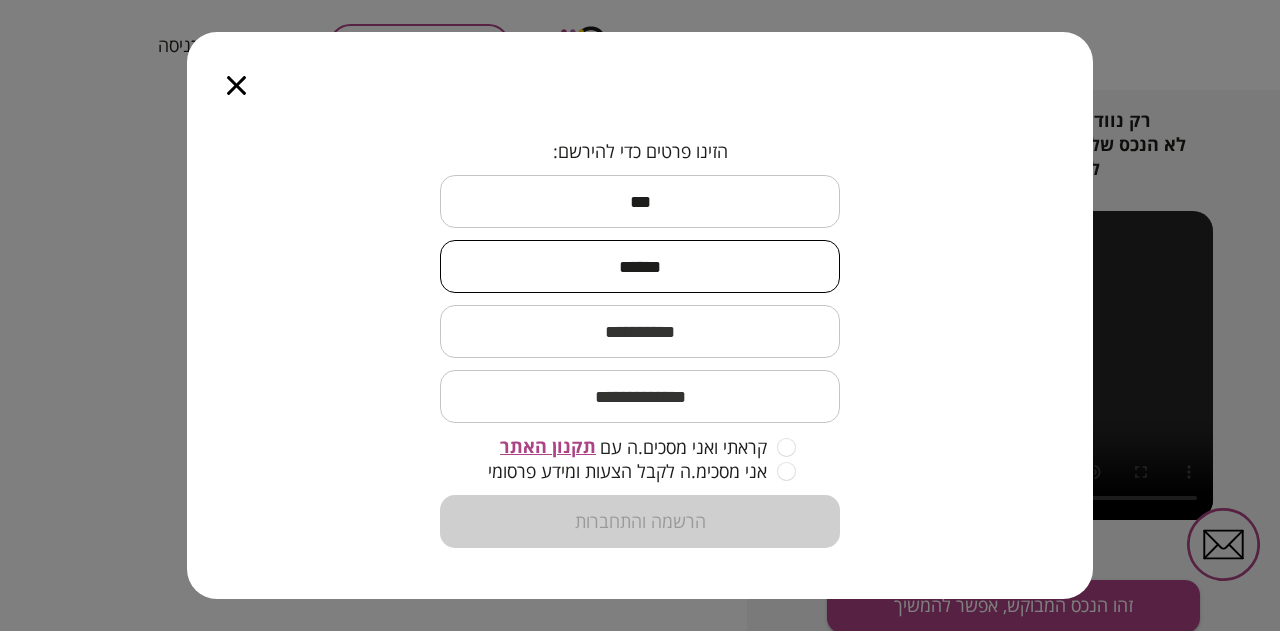 type on "******" 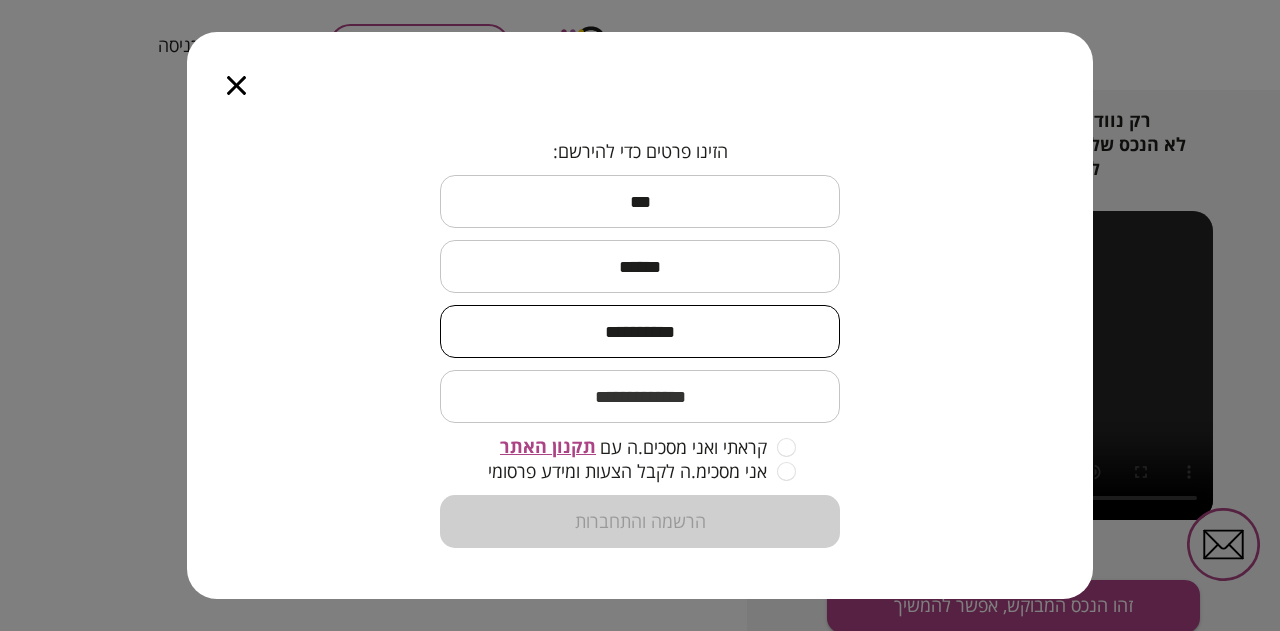 type on "**********" 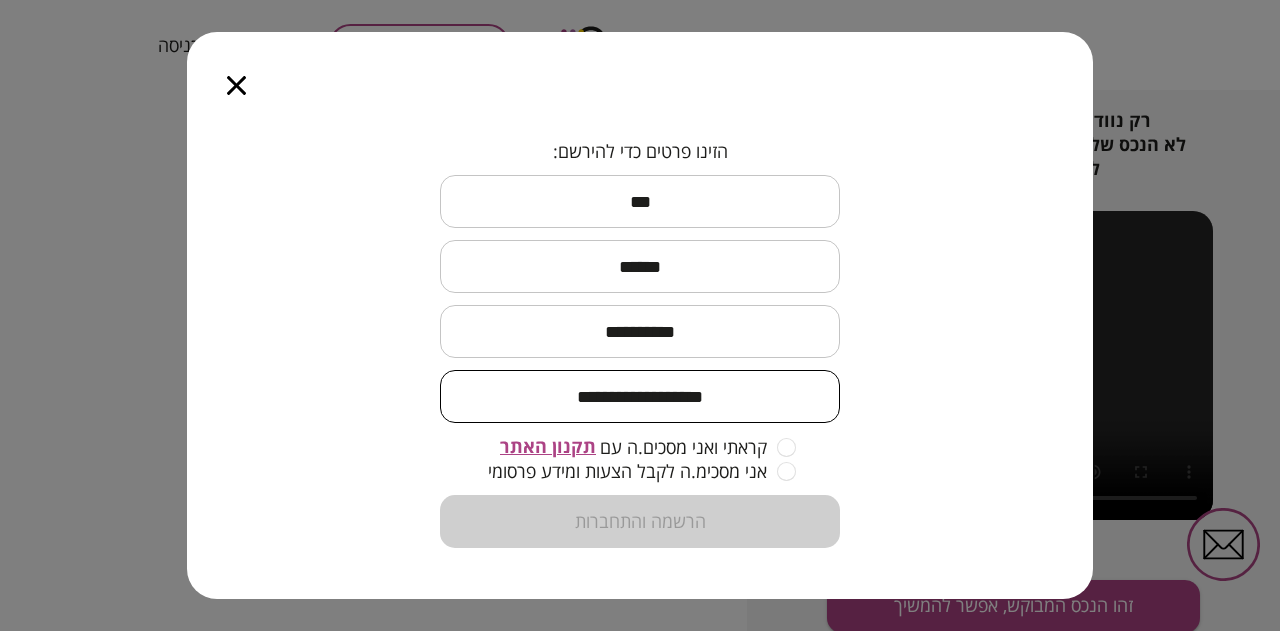 type on "**********" 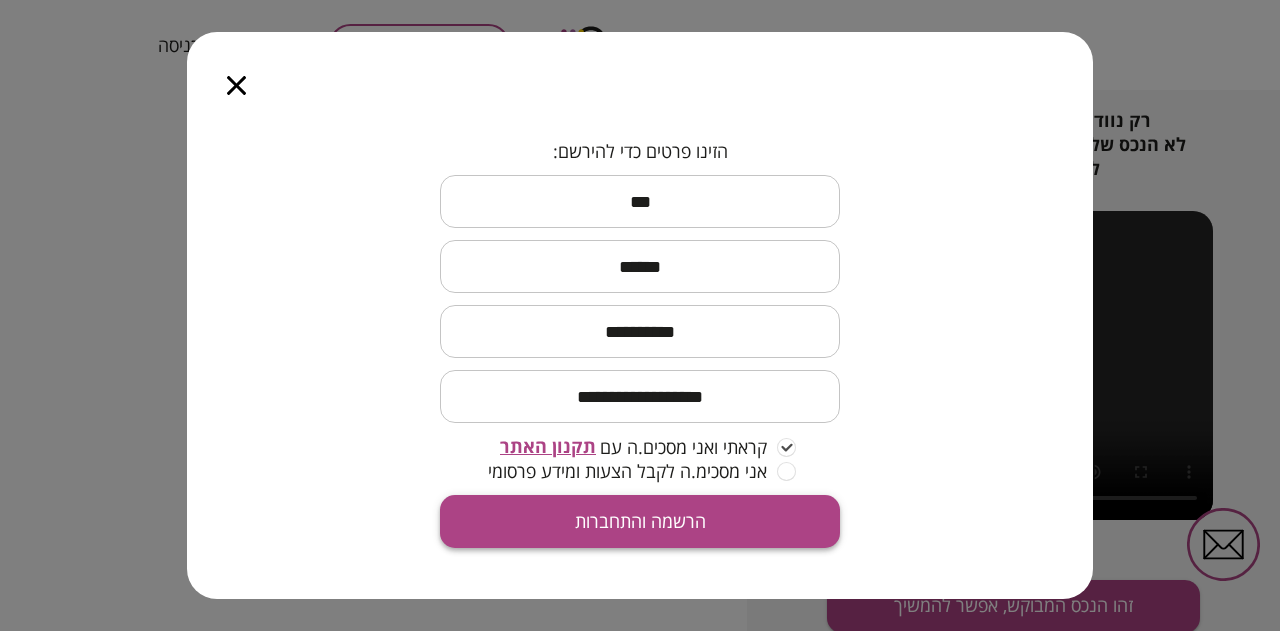 click on "הרשמה והתחברות" at bounding box center (640, 521) 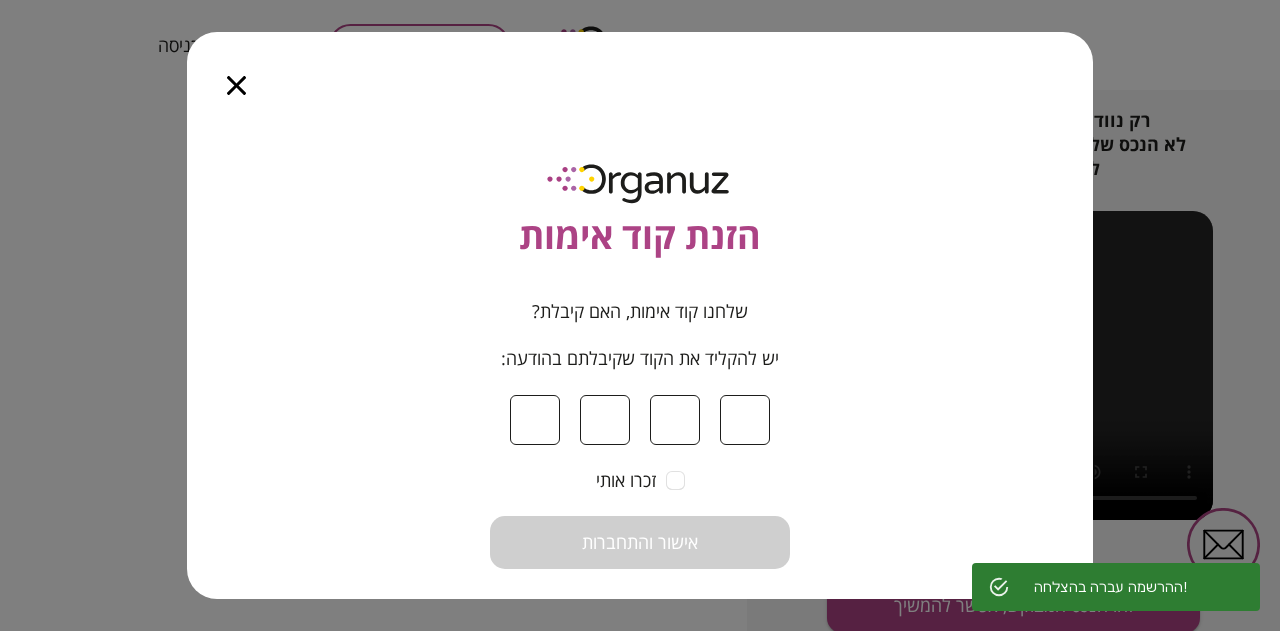 type on "*" 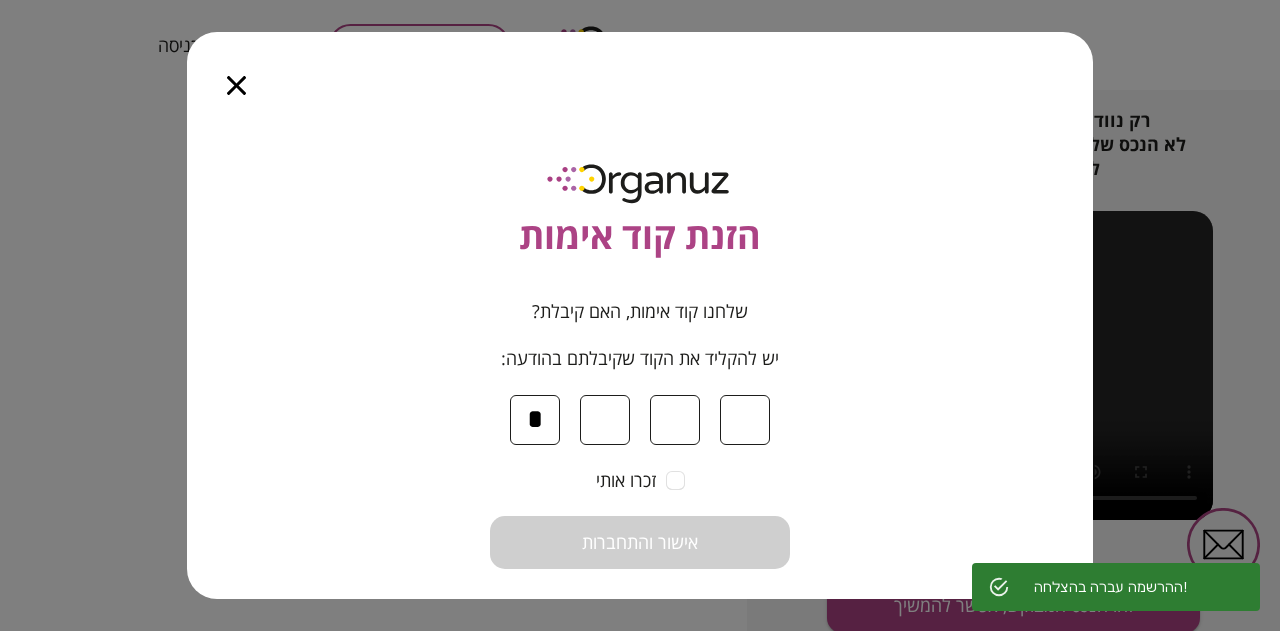 type on "*" 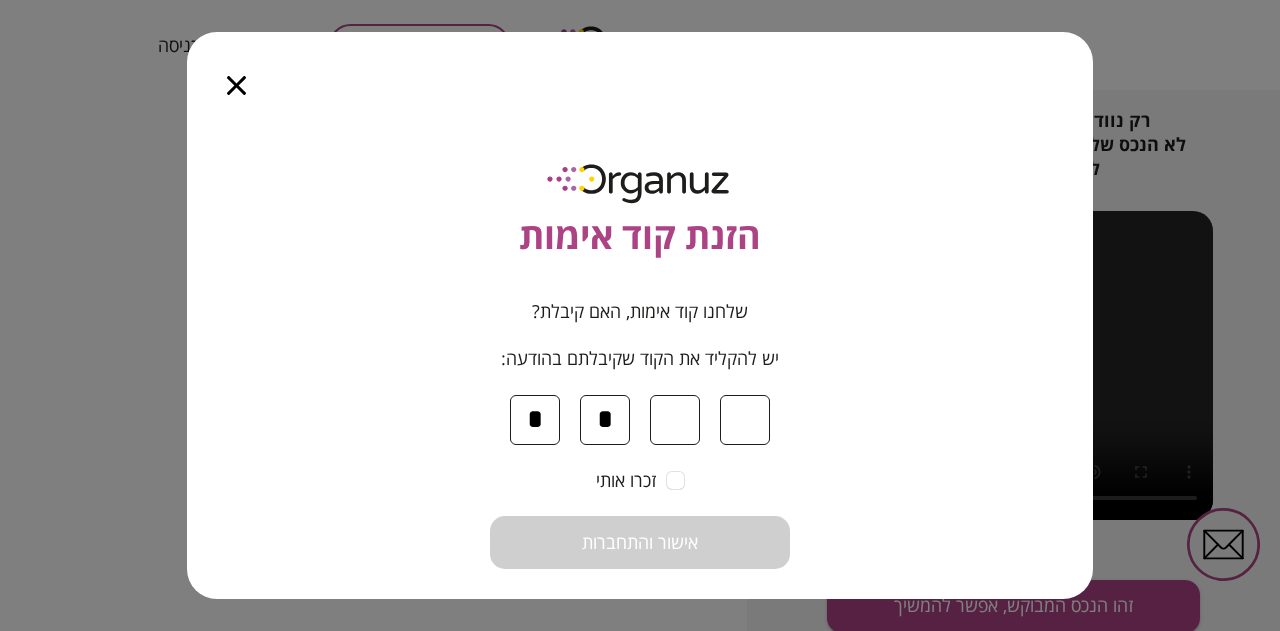 type on "*" 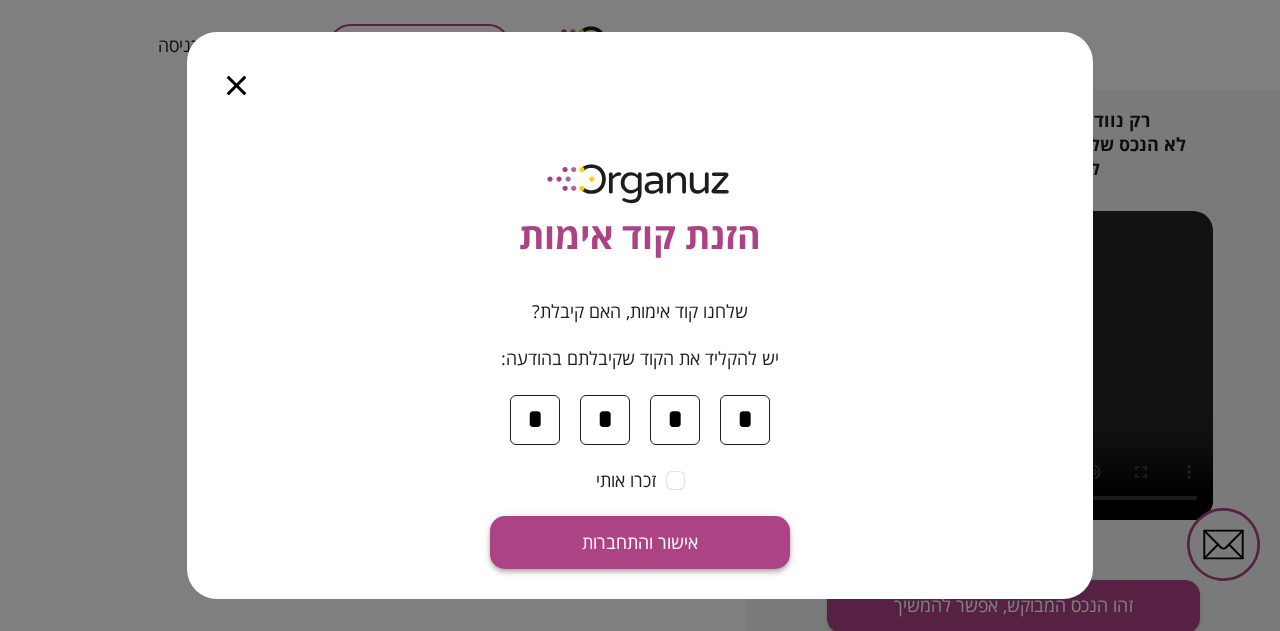 type on "*" 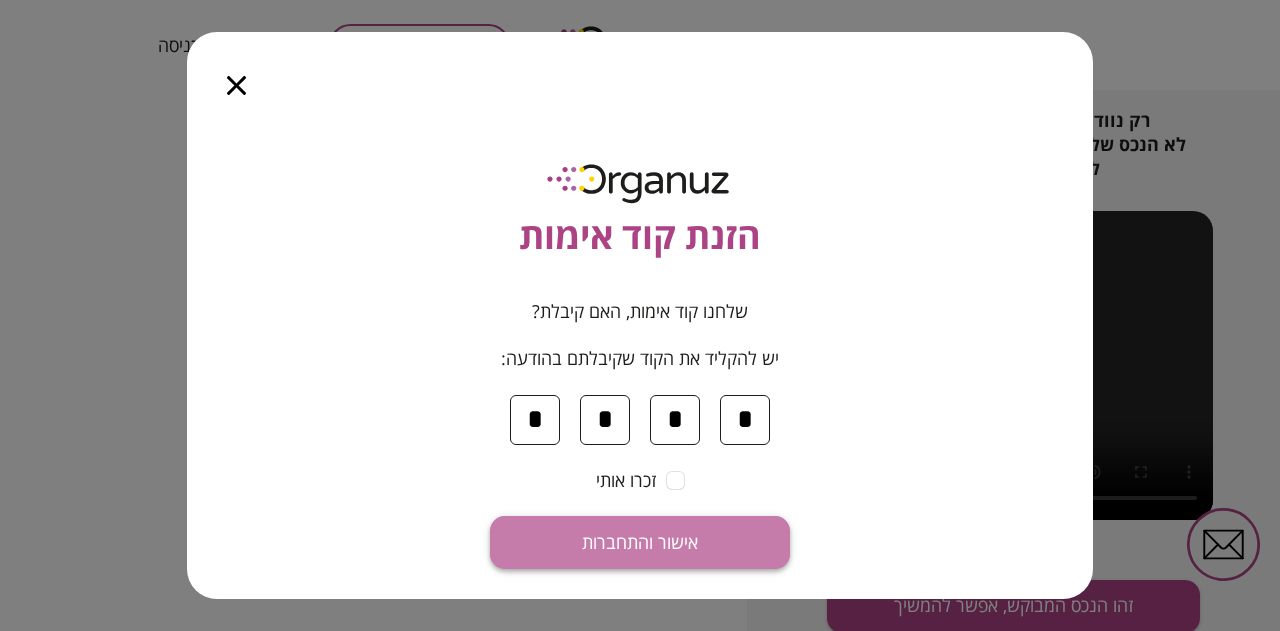 click on "אישור והתחברות" at bounding box center [640, 543] 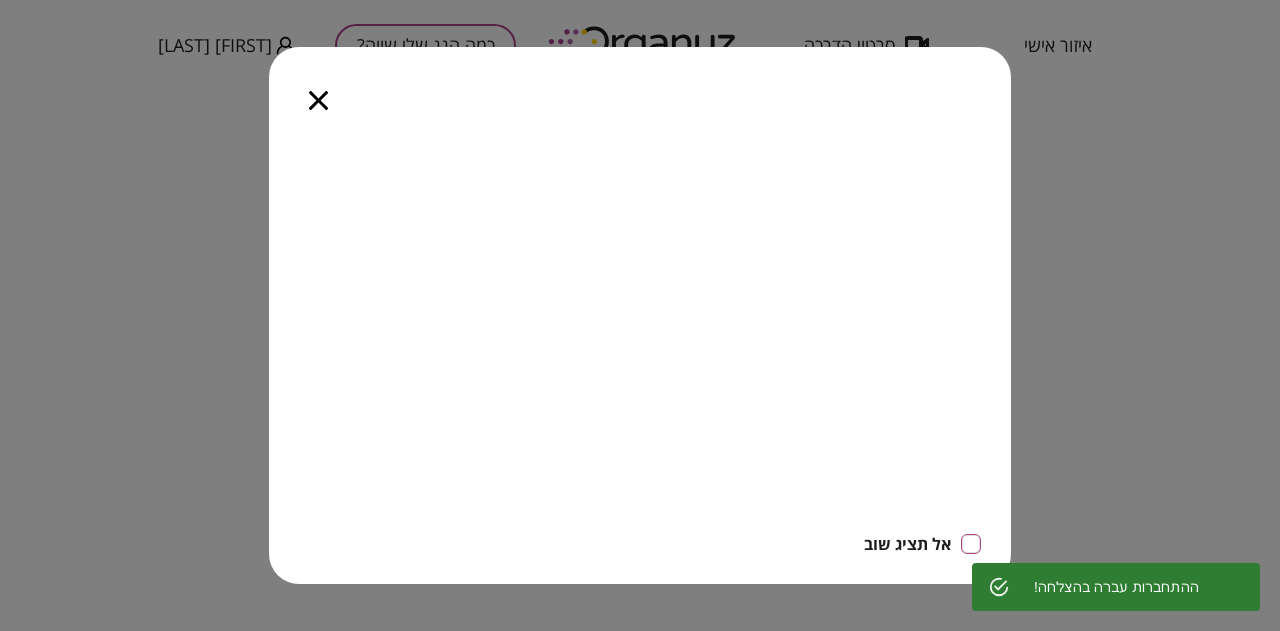 click 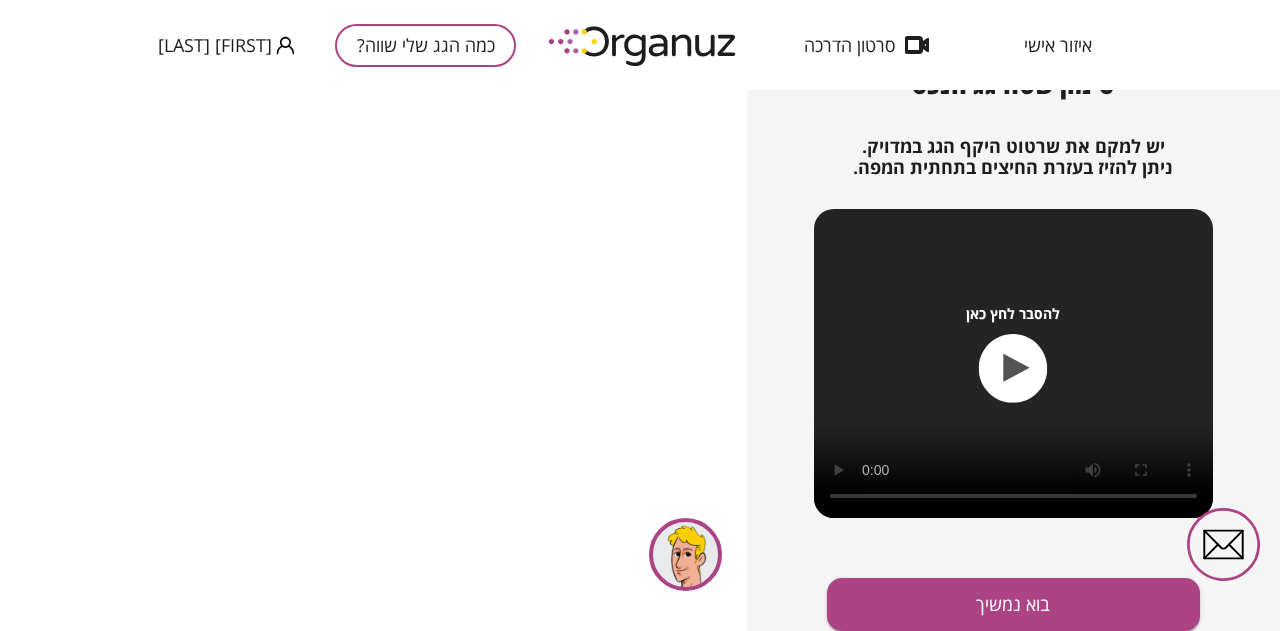 scroll, scrollTop: 234, scrollLeft: 0, axis: vertical 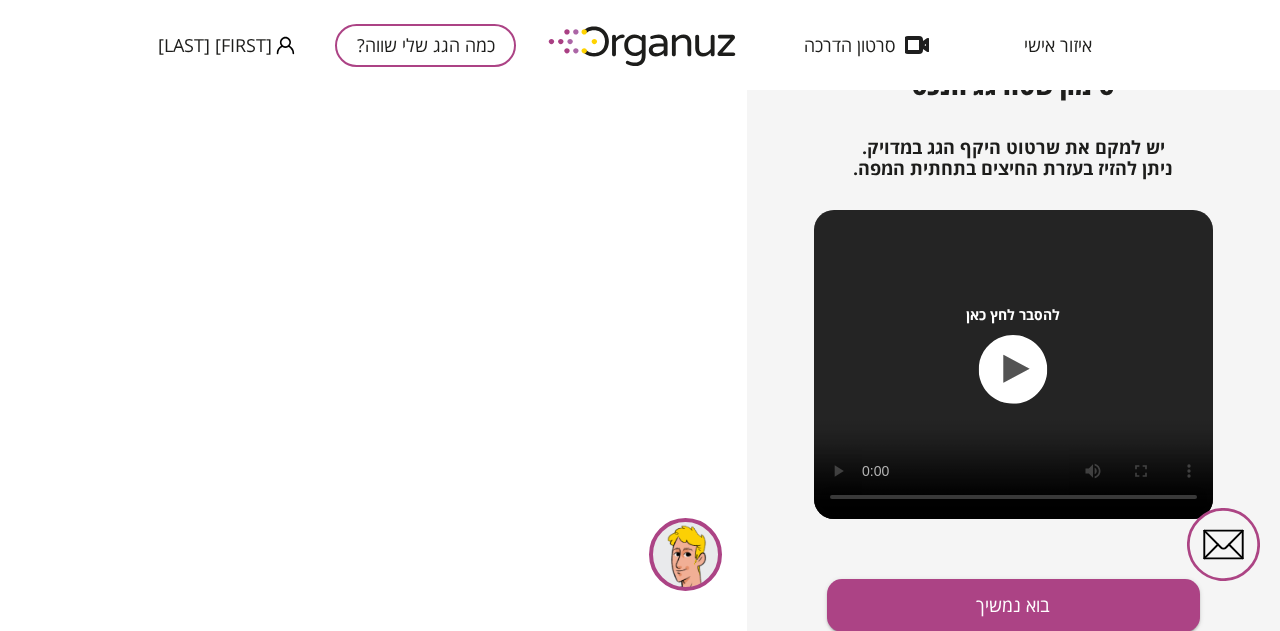 click on "סימון שטח גג הנכס יש למקם את שרטוט היקף הגג במדויק.
ניתן  להזיז בעזרת החיצים בתחתית המפה. להסבר לחץ כאן בוא נמשיך" at bounding box center [1013, 342] 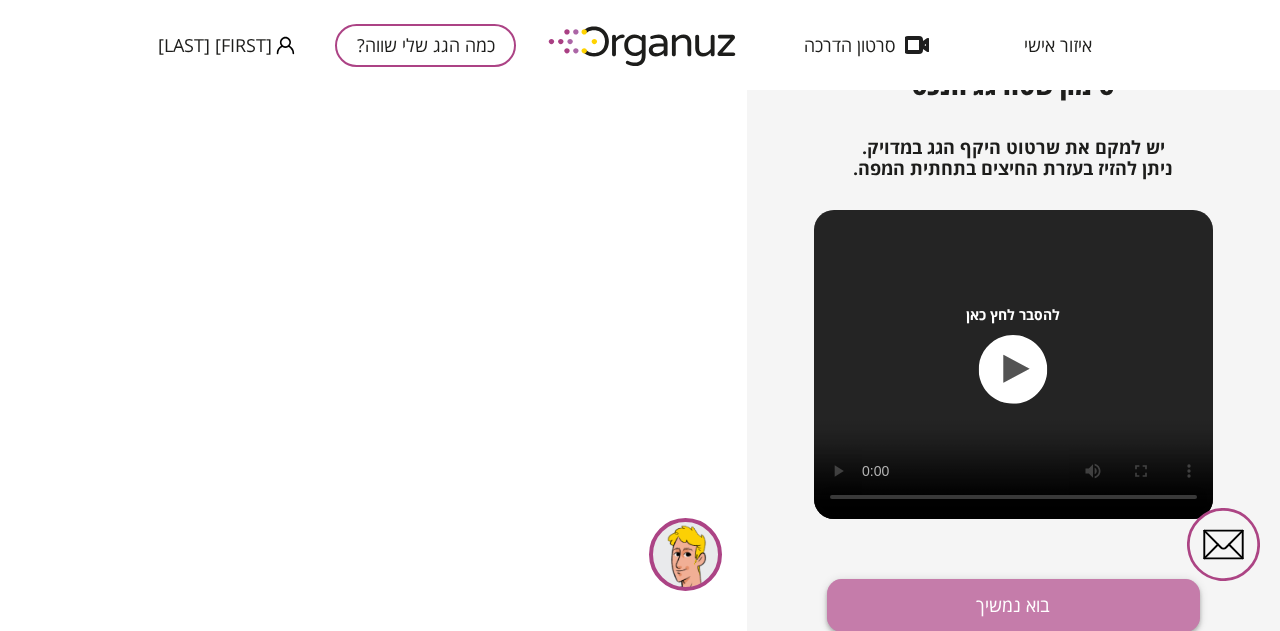 click on "בוא נמשיך" at bounding box center [1013, 605] 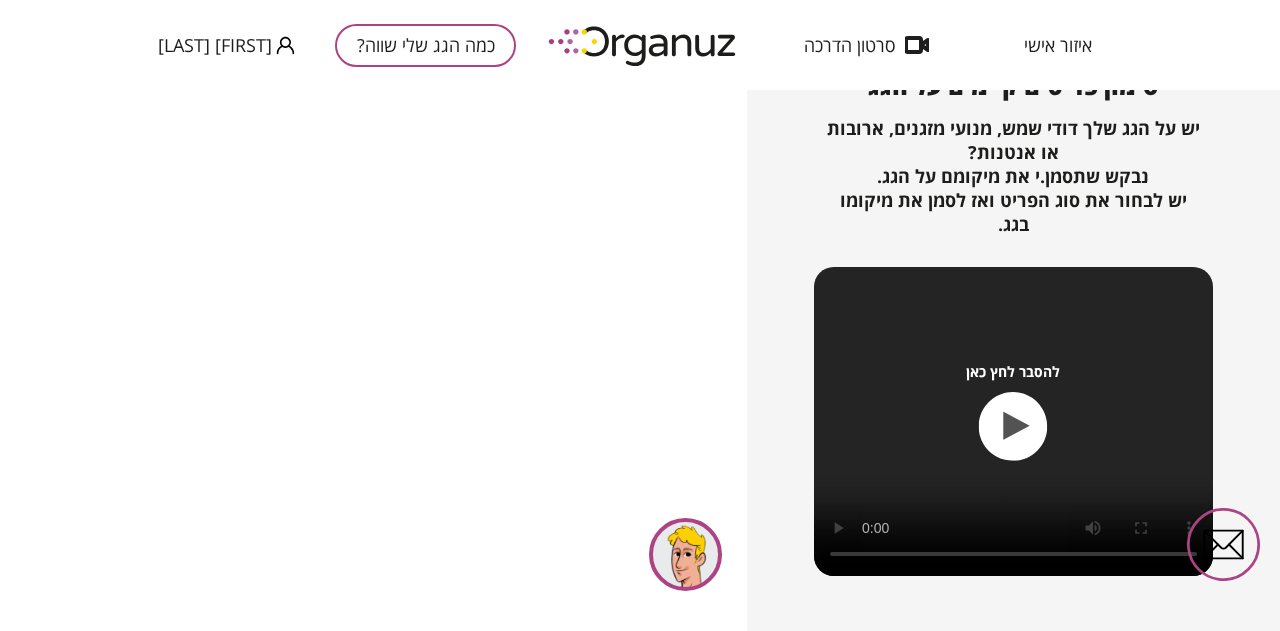 scroll, scrollTop: 290, scrollLeft: 0, axis: vertical 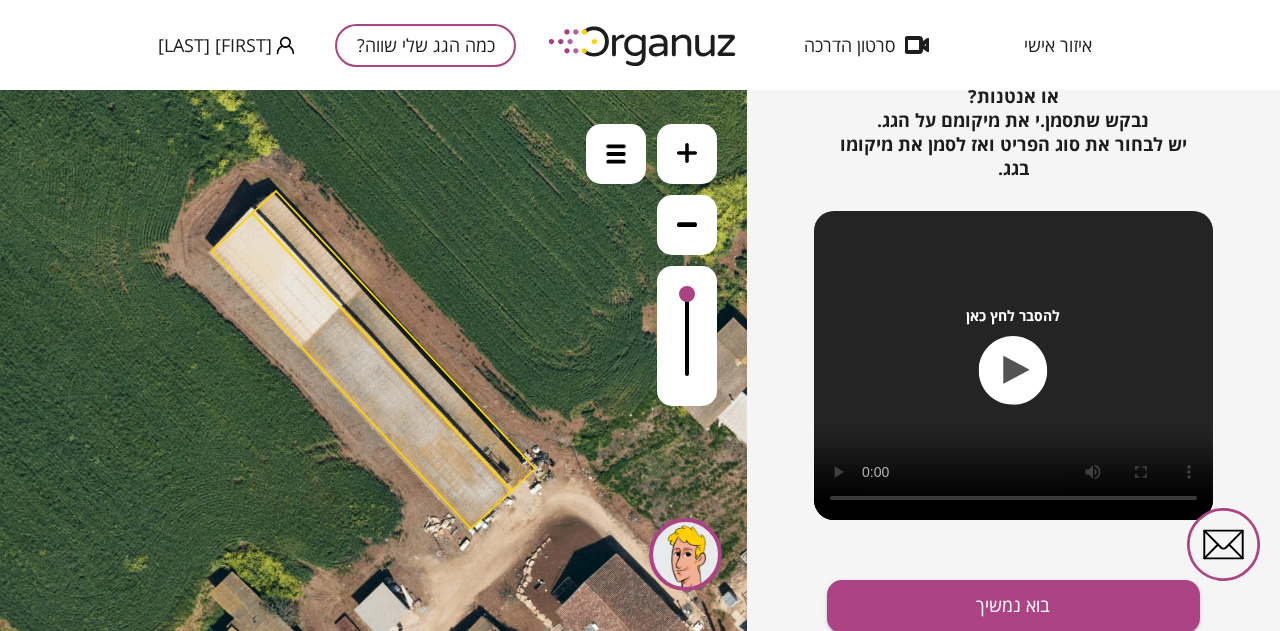 click at bounding box center (687, 225) 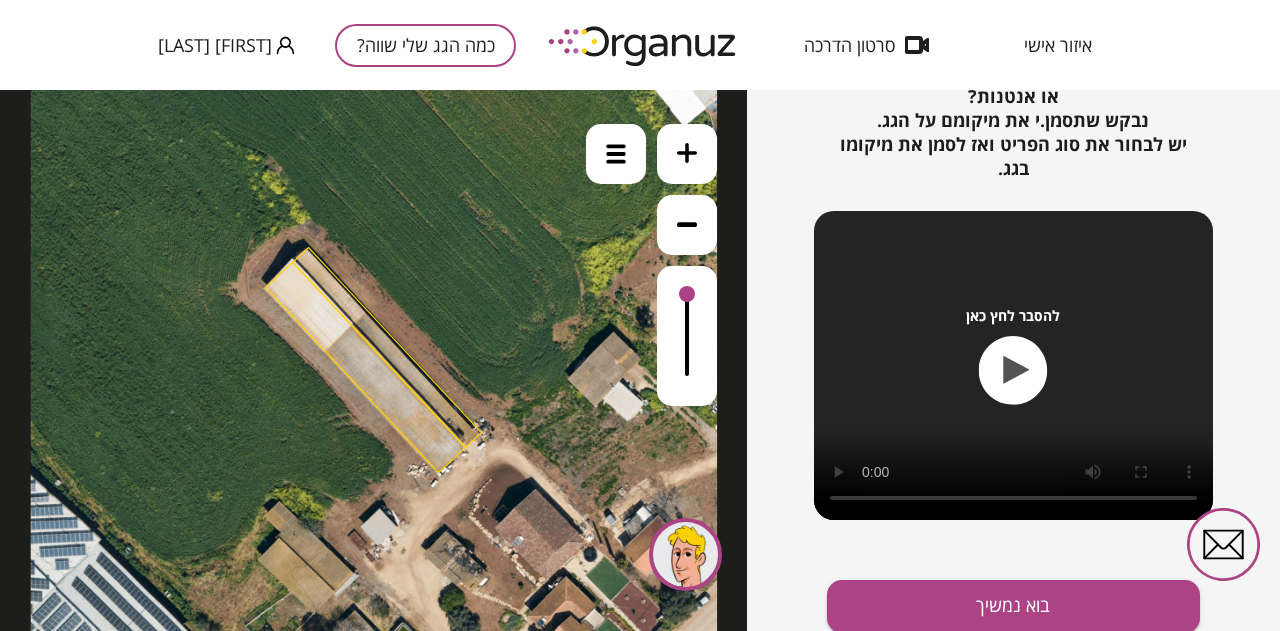 click at bounding box center (687, 225) 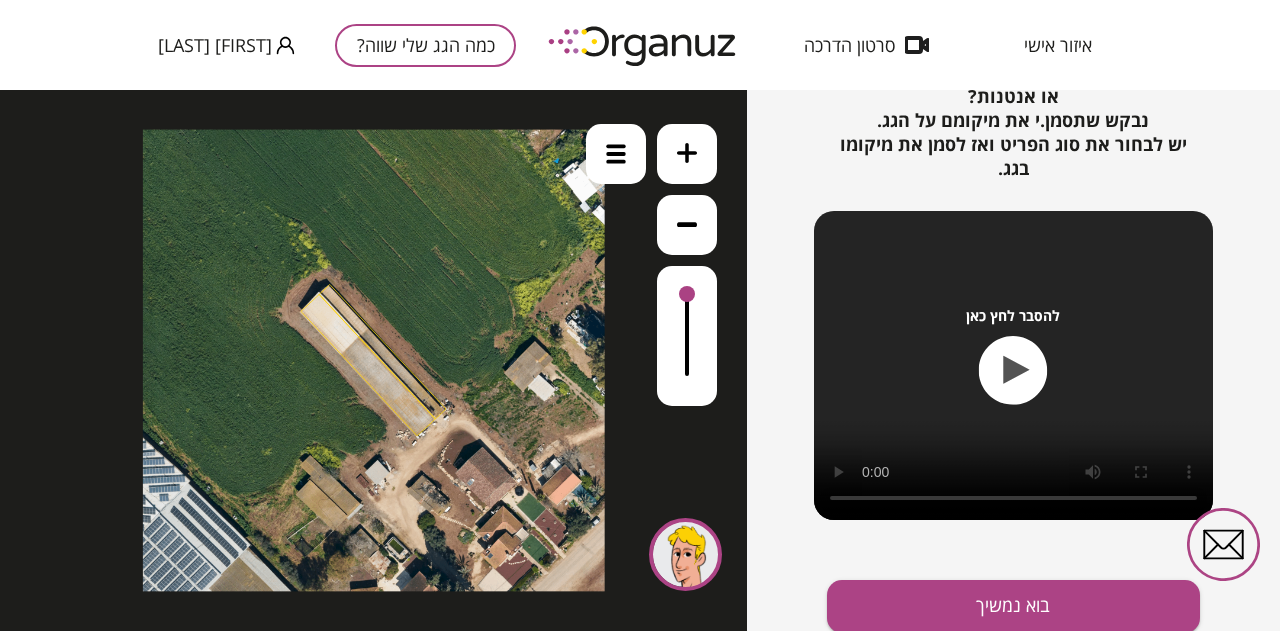 click at bounding box center (687, 225) 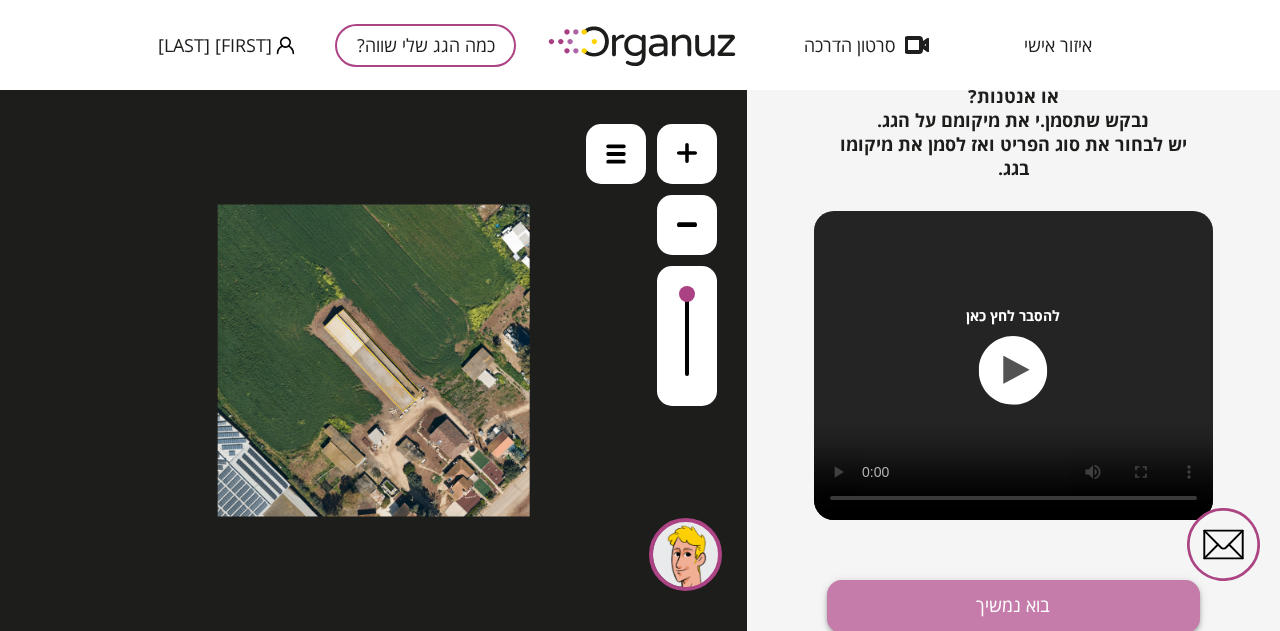 click on "בוא נמשיך" at bounding box center (1013, 606) 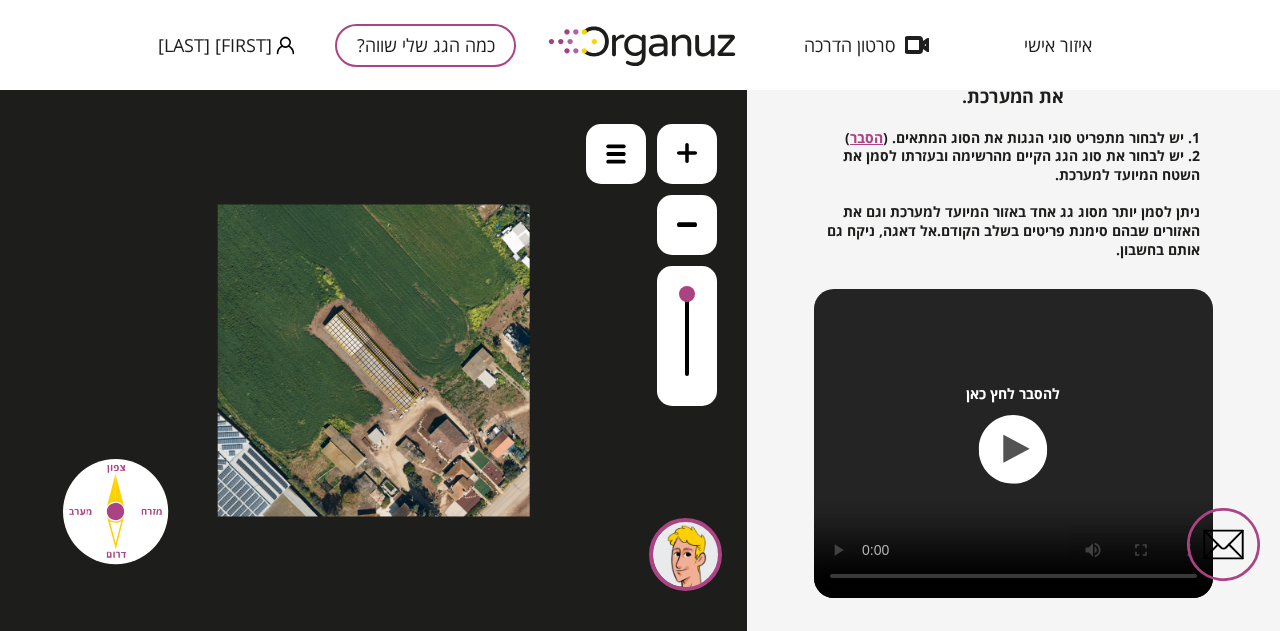 scroll, scrollTop: 369, scrollLeft: 0, axis: vertical 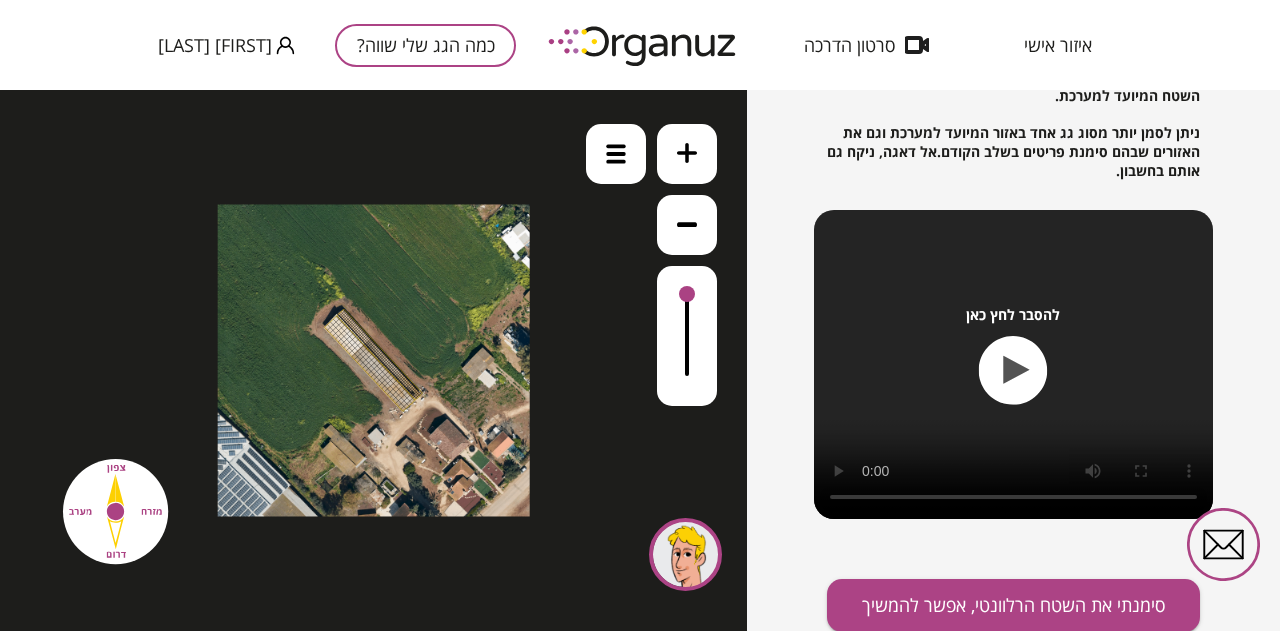 click at bounding box center [687, 225] 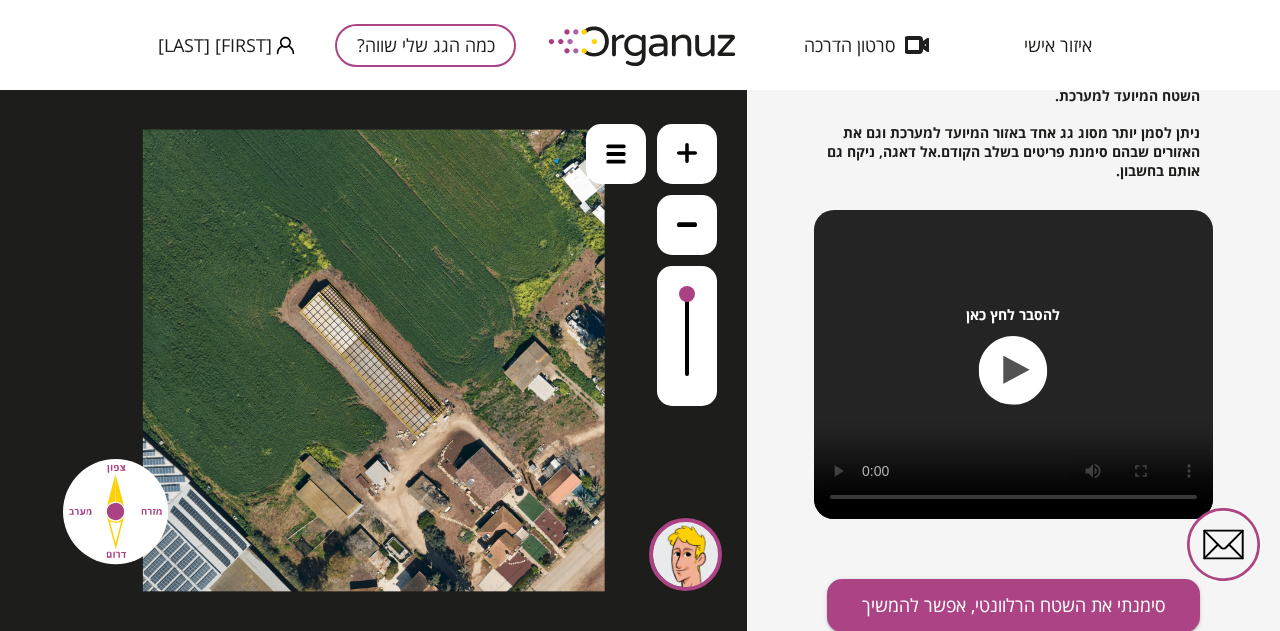 click at bounding box center (687, 225) 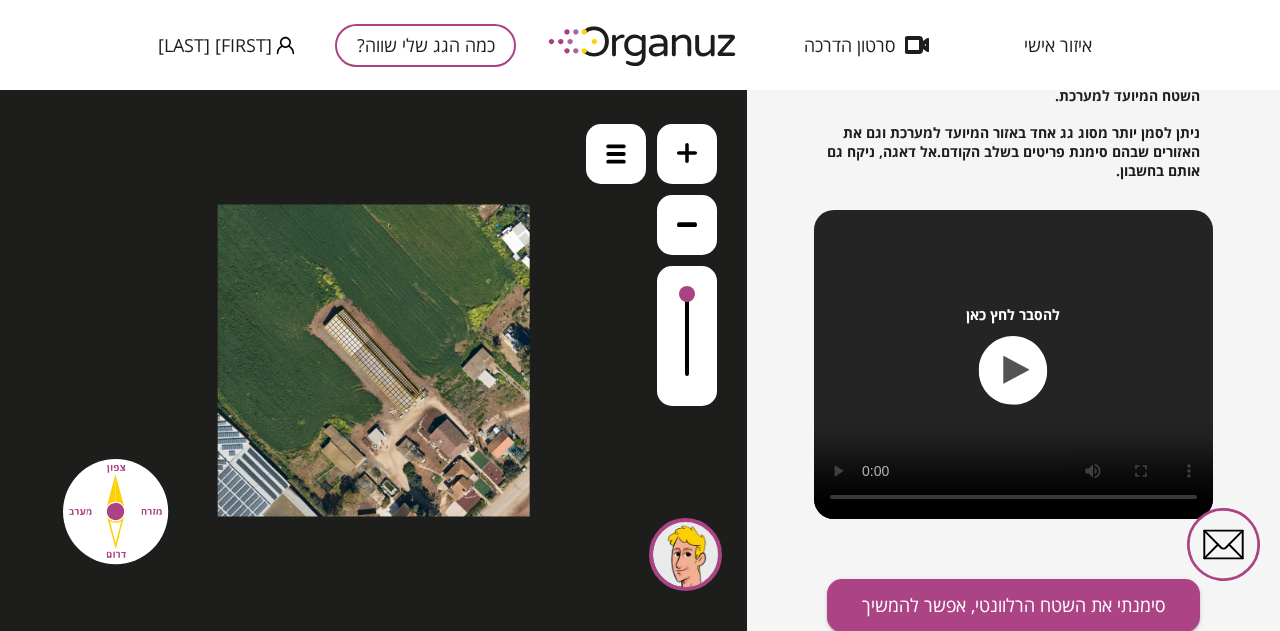 click at bounding box center (687, 225) 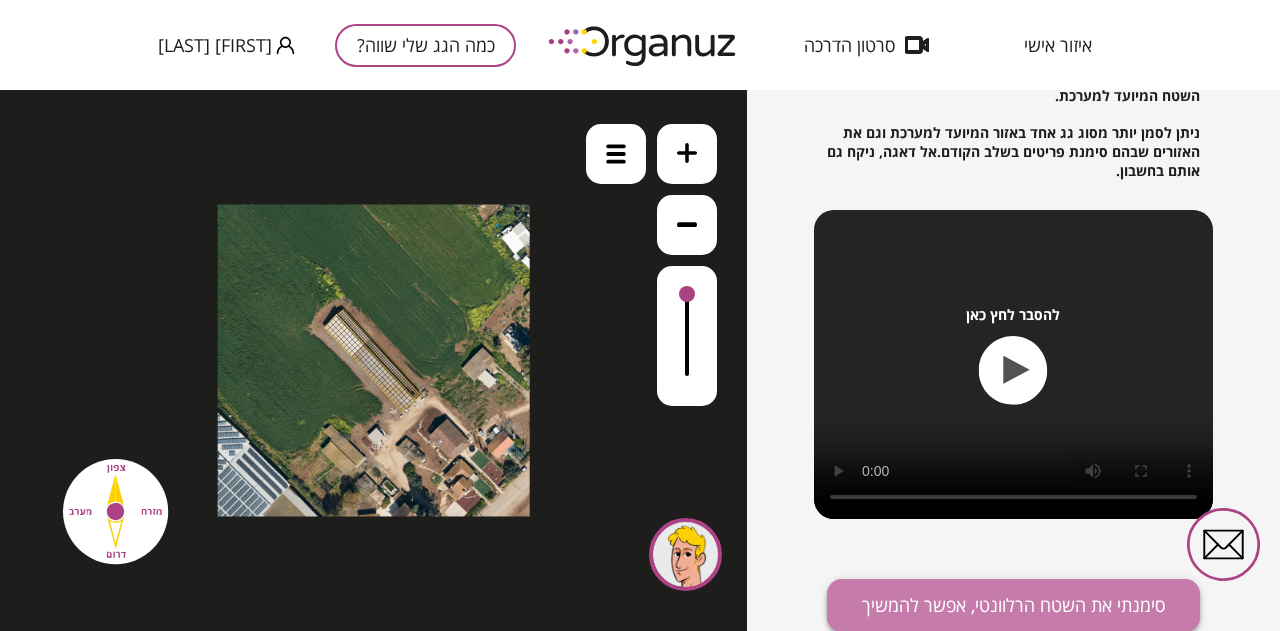 click on "סימנתי את השטח הרלוונטי, אפשר להמשיך" at bounding box center [1013, 605] 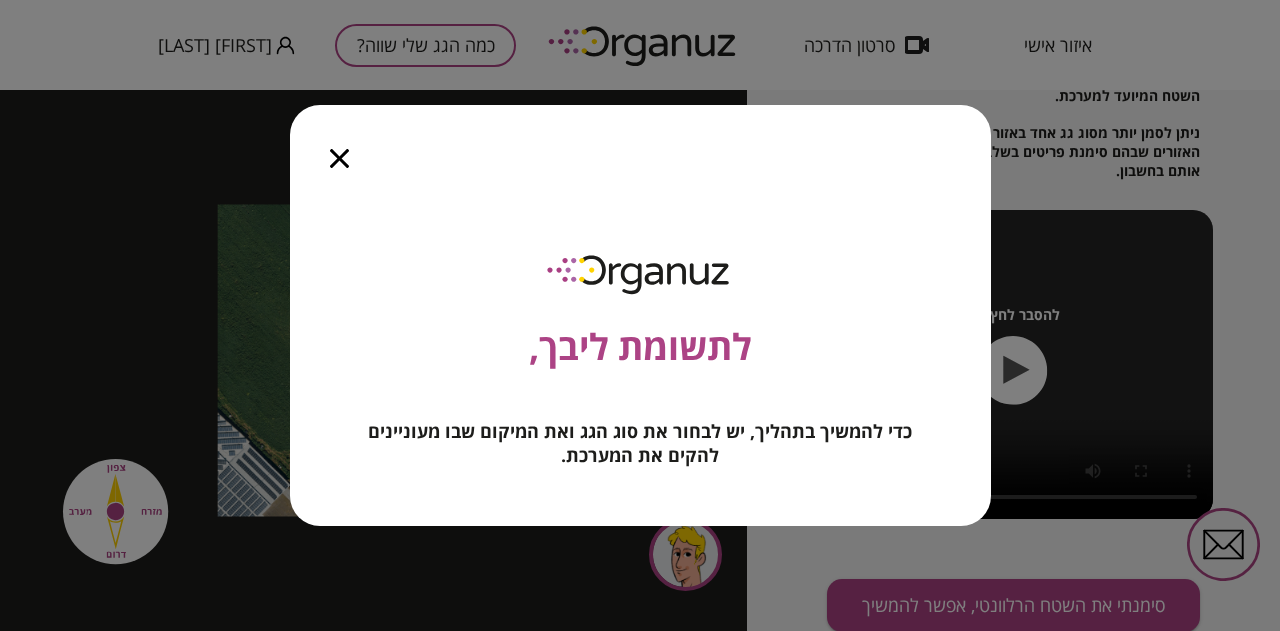 click at bounding box center [339, 147] 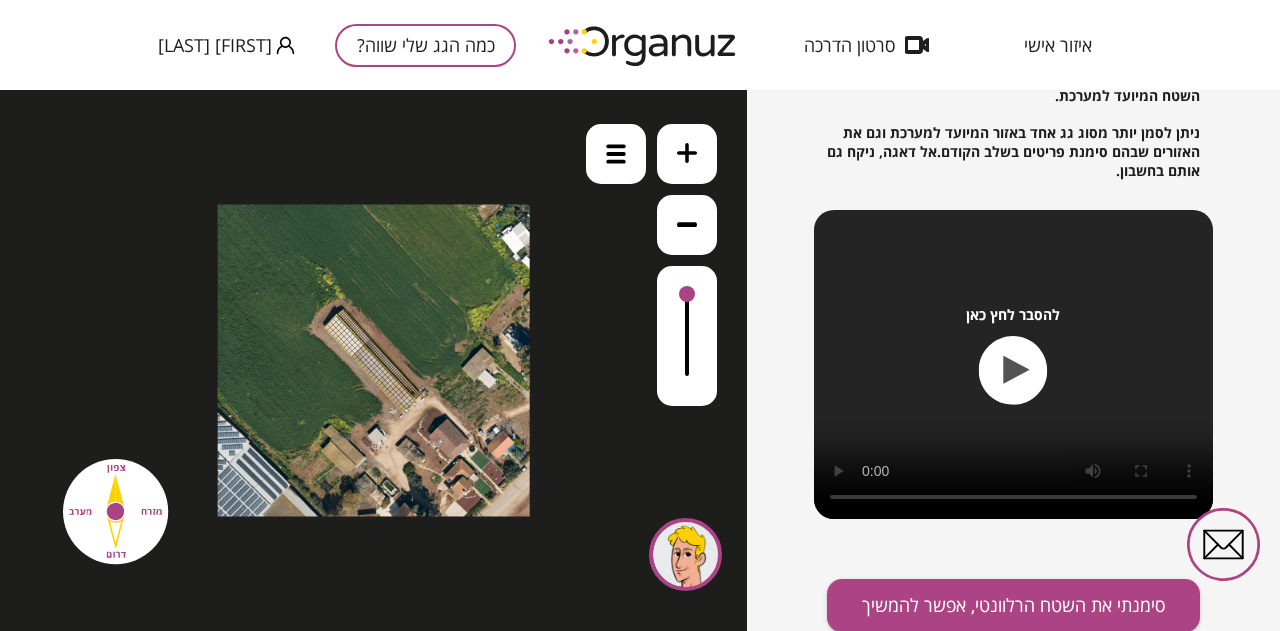 click 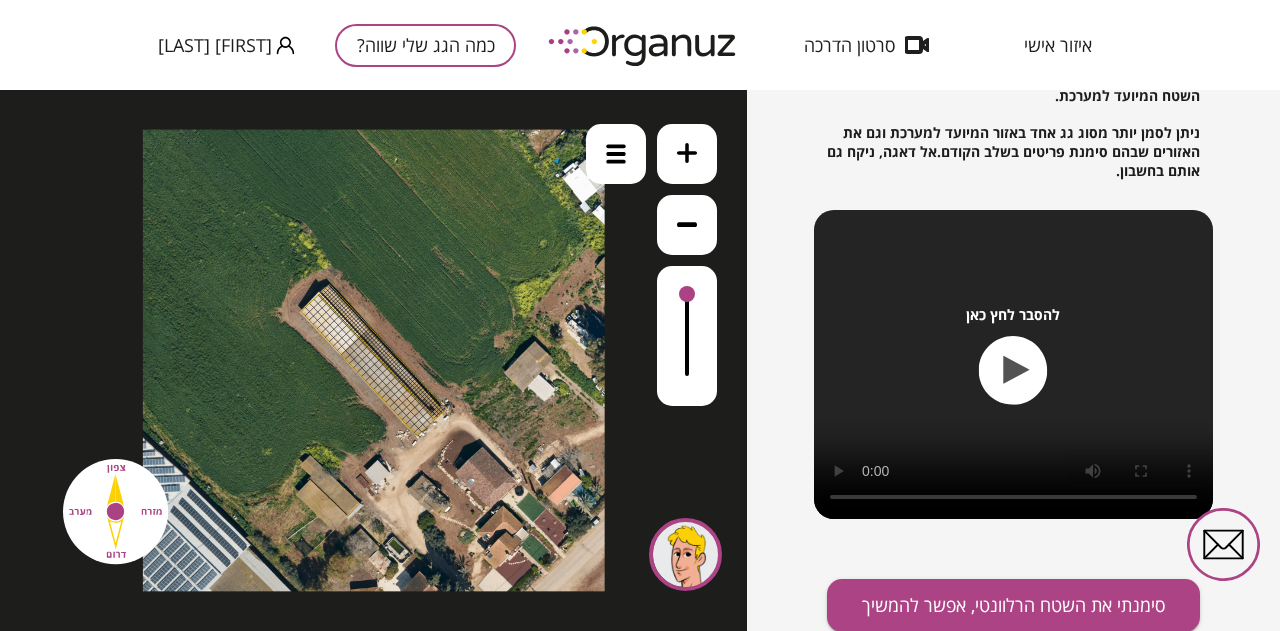 click 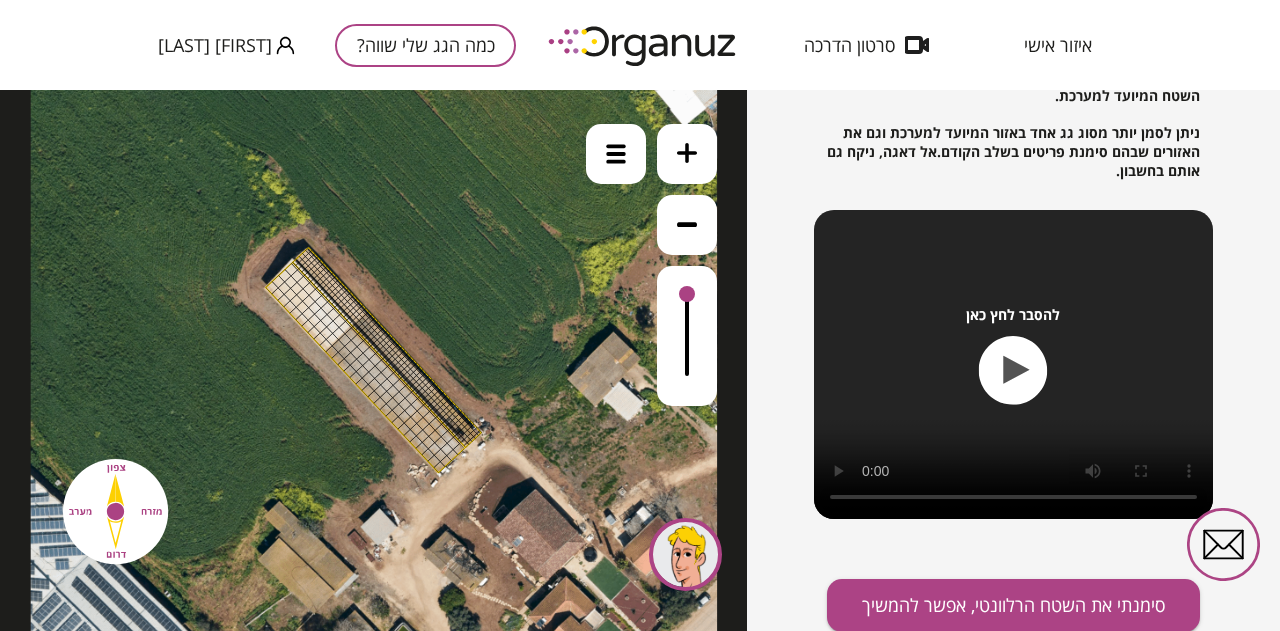 click 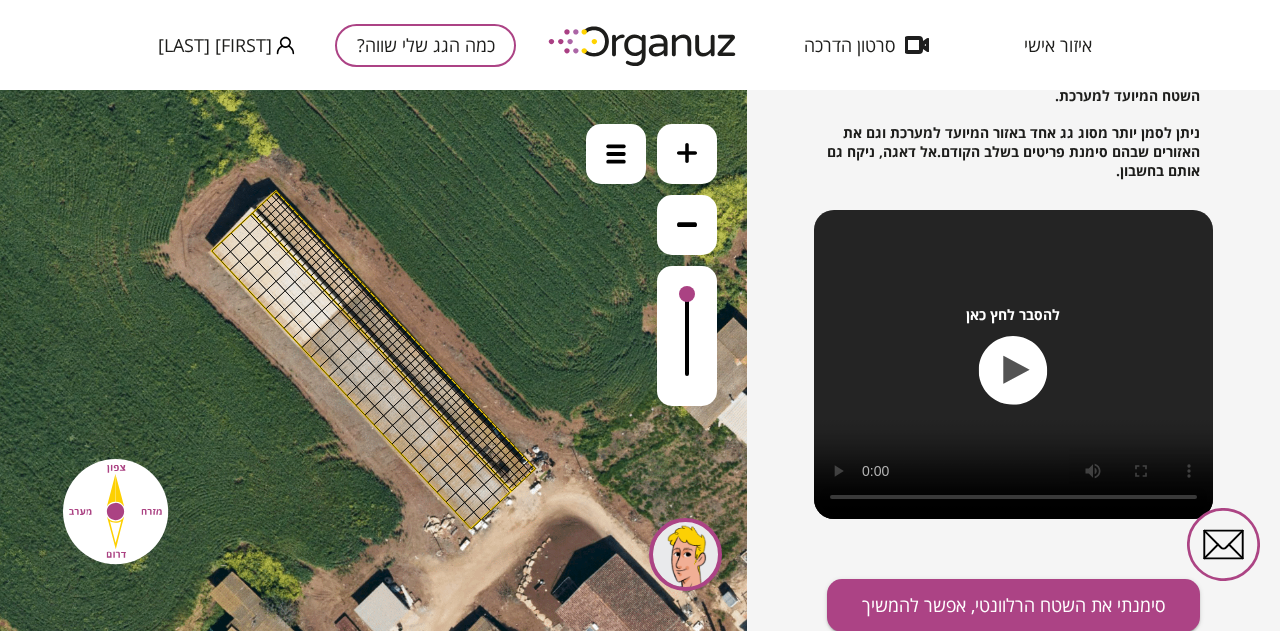 click at bounding box center (231, 243) 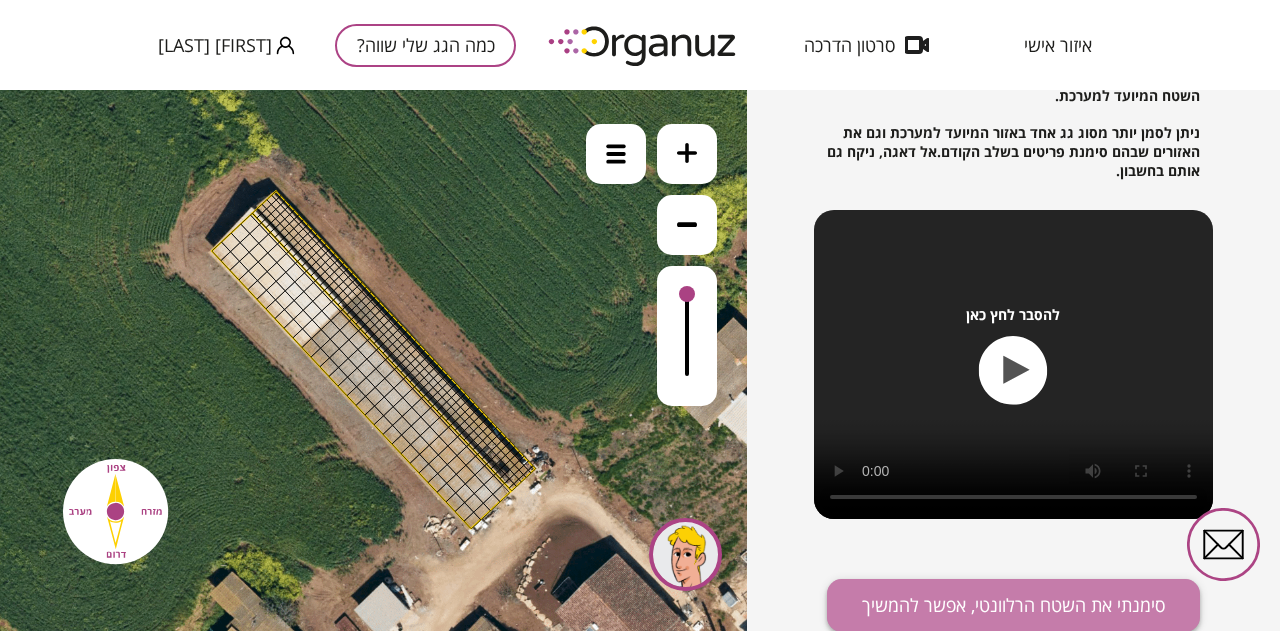 click on "סימנתי את השטח הרלוונטי, אפשר להמשיך" at bounding box center (1013, 605) 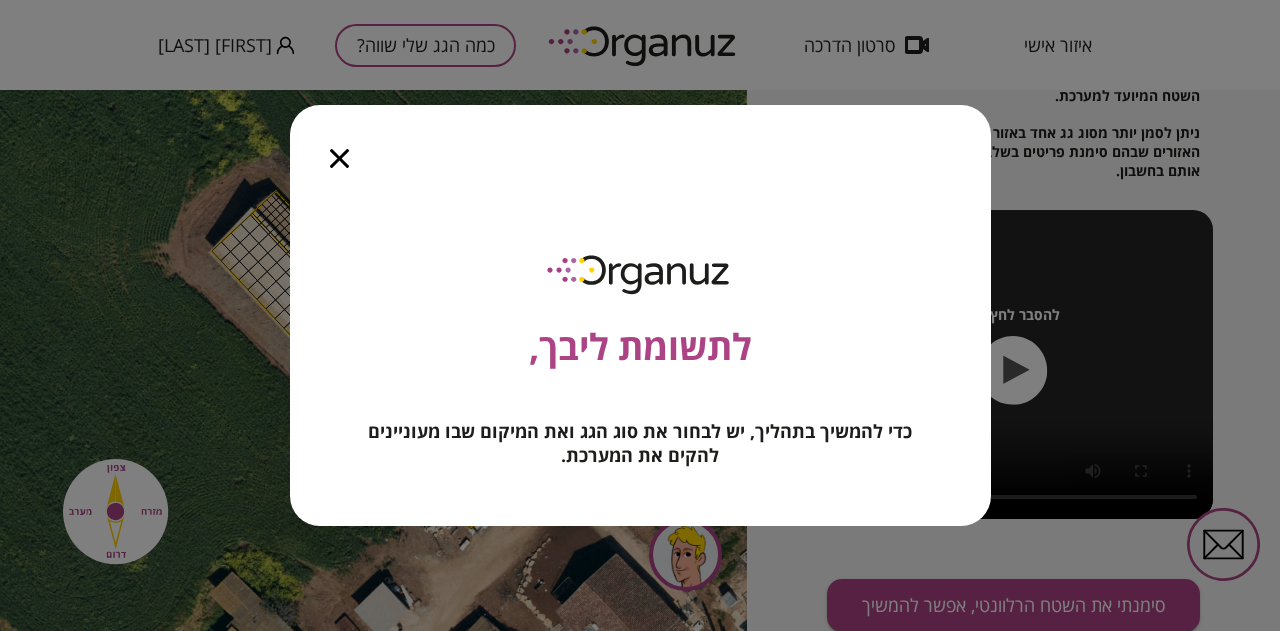 click 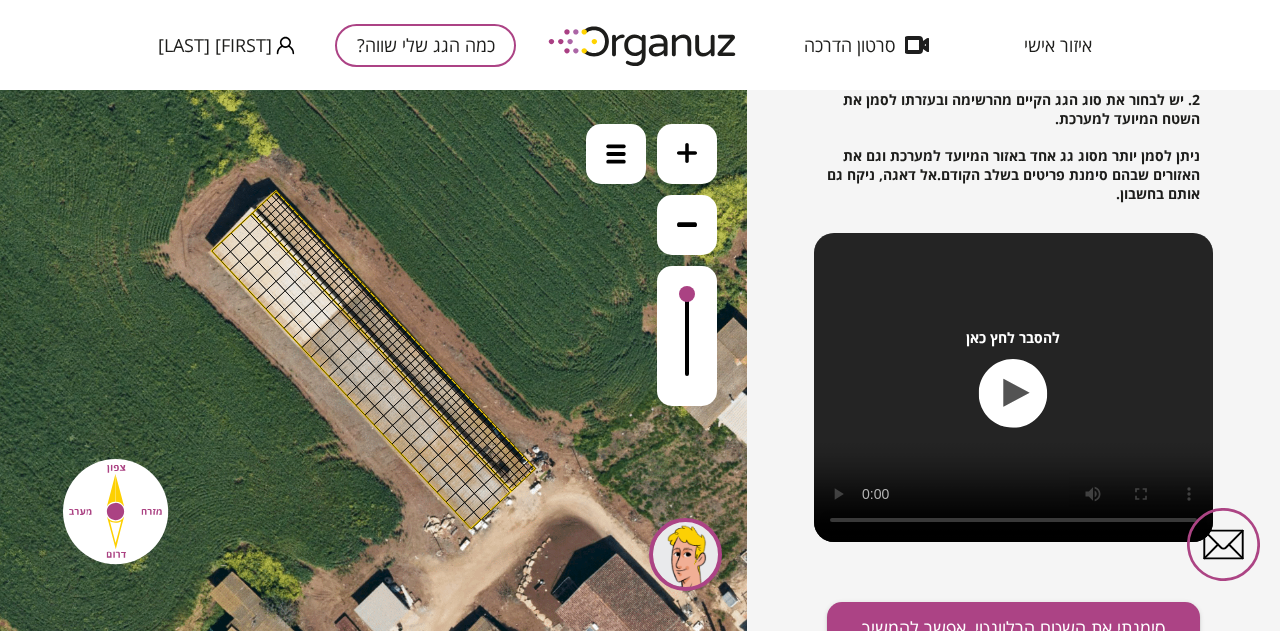 scroll, scrollTop: 348, scrollLeft: 0, axis: vertical 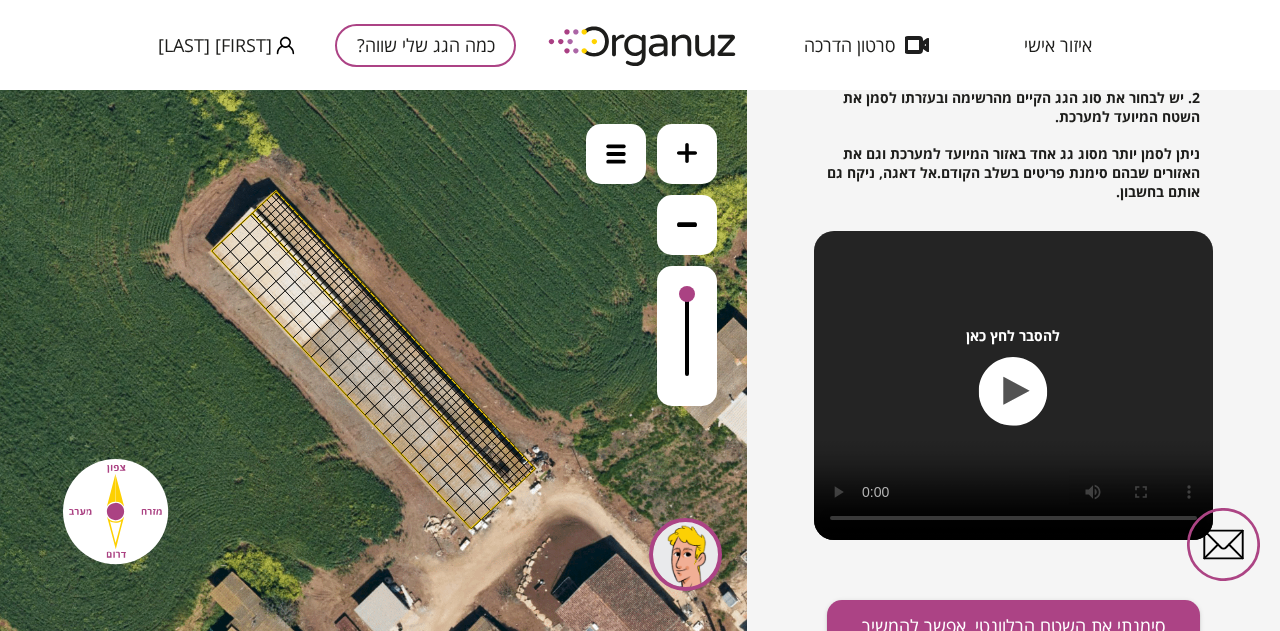 click at bounding box center (687, 225) 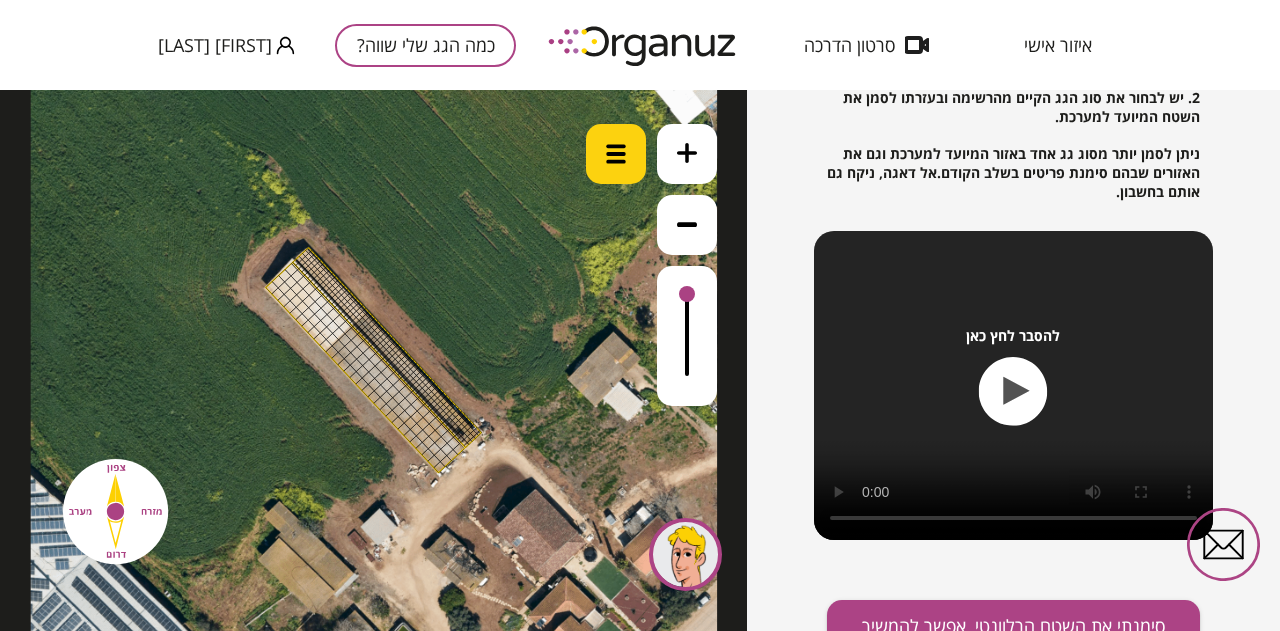 click at bounding box center [616, 154] 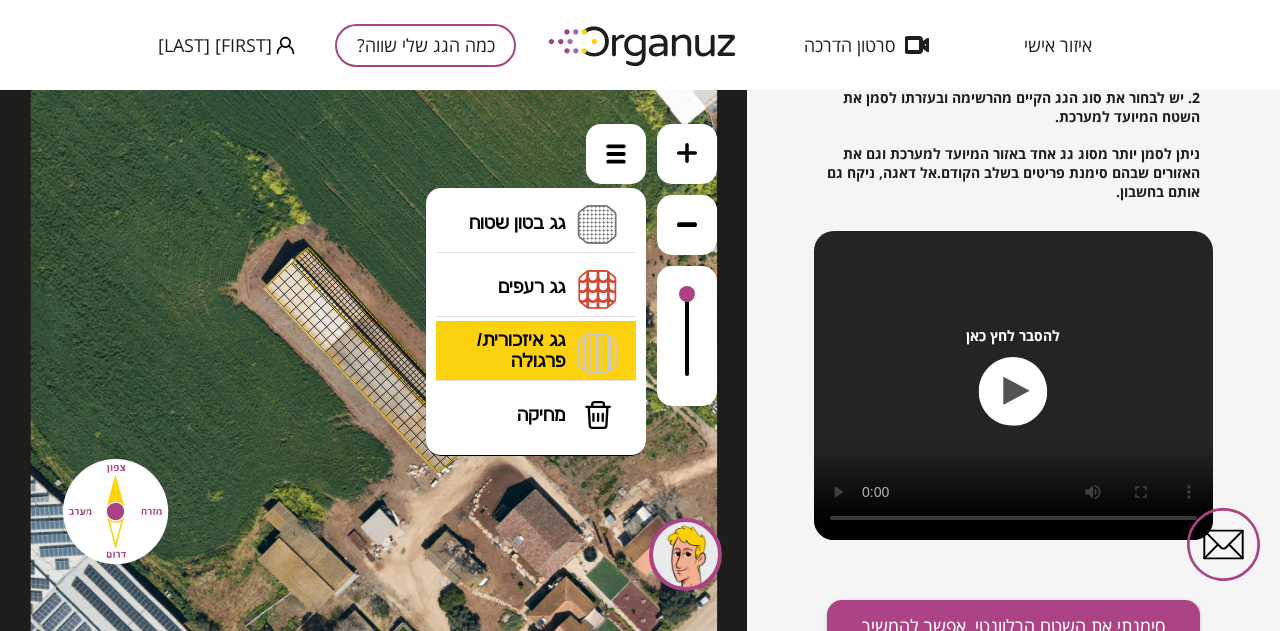 click on "גג איזכורית/ פרגולה
איזכורית צפון
איזכורית דרום
איזכורית מערב
איזכורית מזרח" at bounding box center (536, 353) 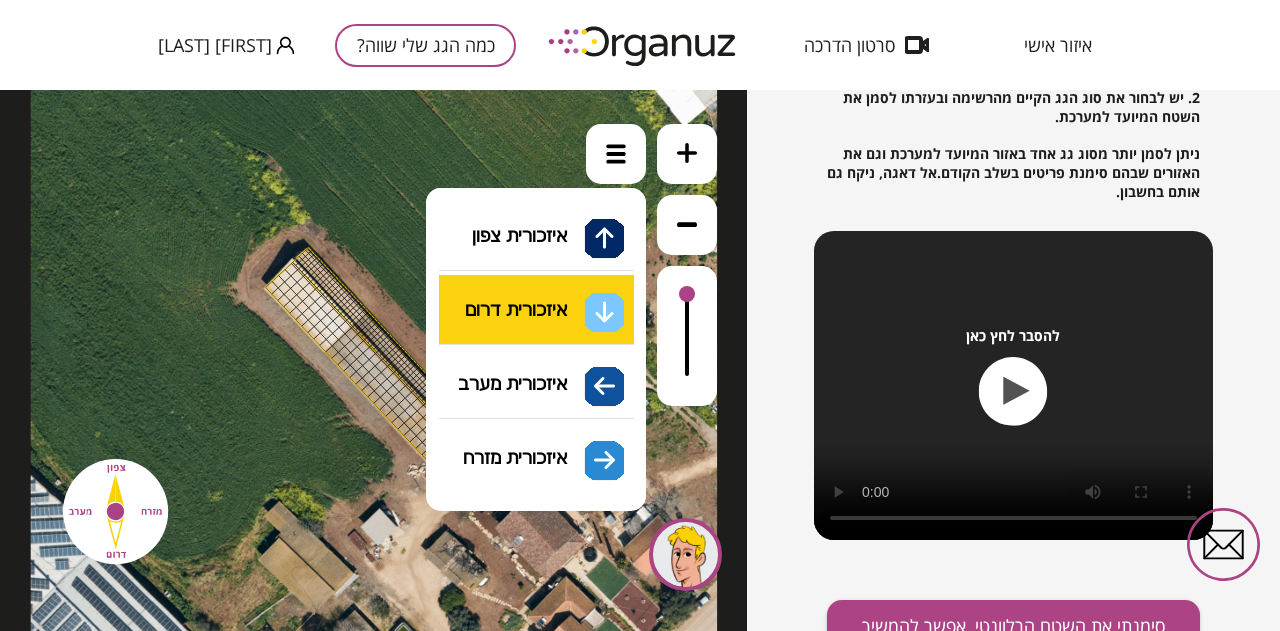 click on ".st0 {
fill: #FFFFFF;
}
10" at bounding box center [373, 360] 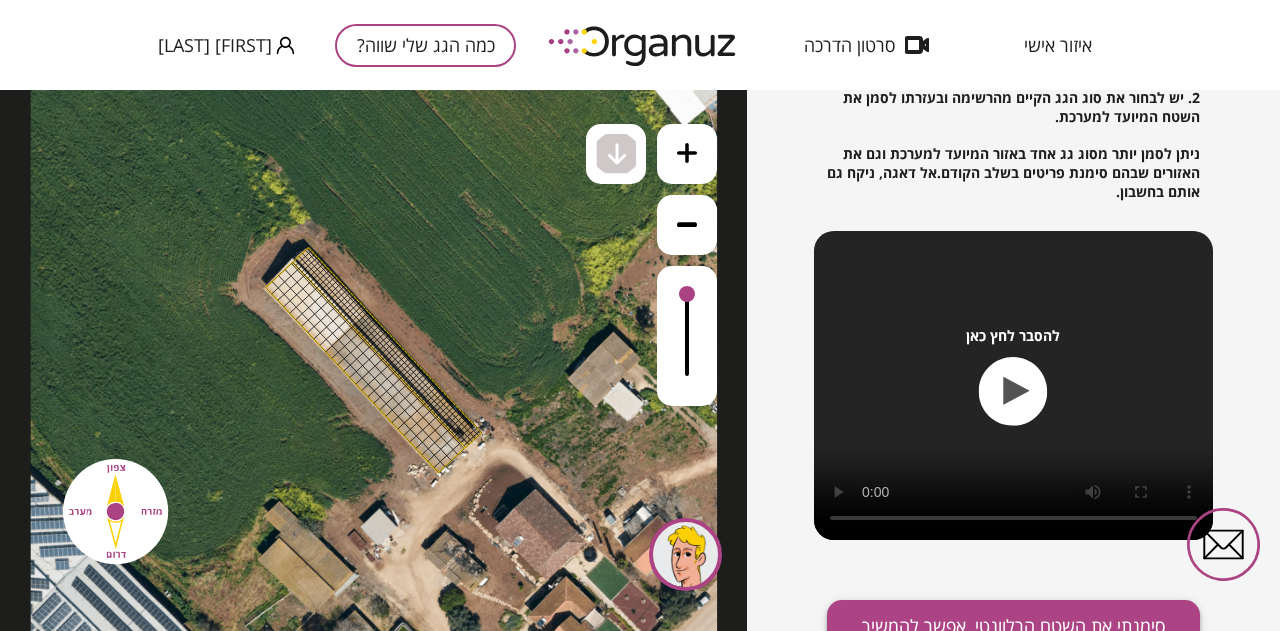 click on "סימנתי את השטח הרלוונטי, אפשר להמשיך" at bounding box center (1013, 626) 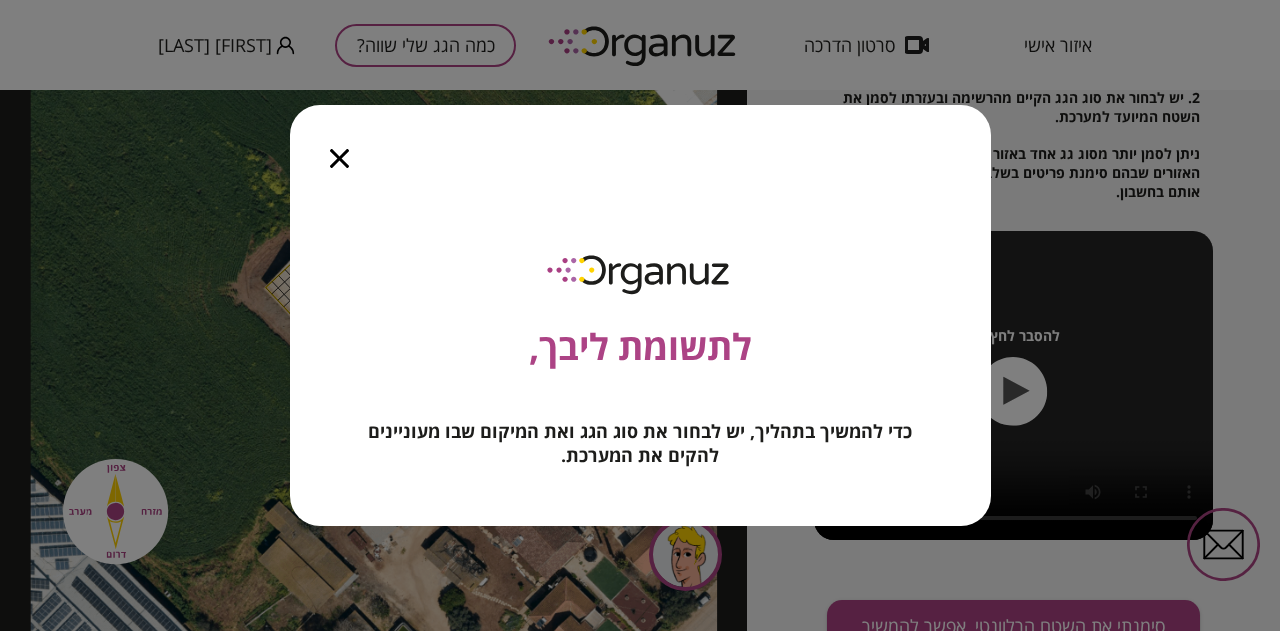 click 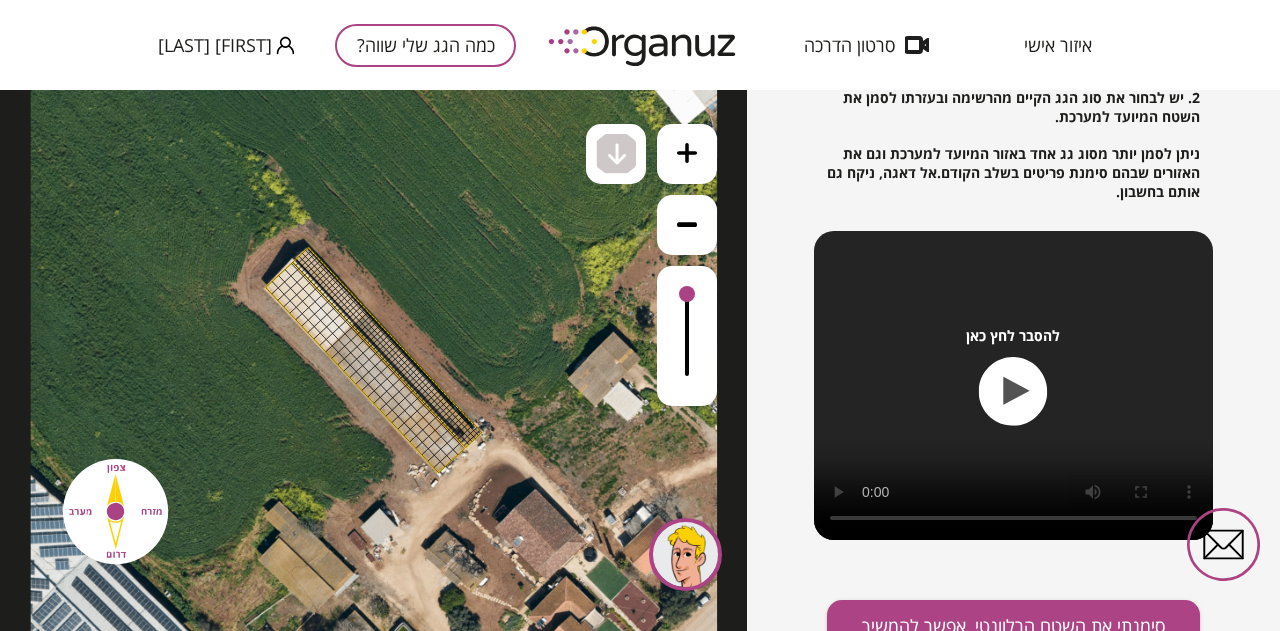 scroll, scrollTop: 369, scrollLeft: 0, axis: vertical 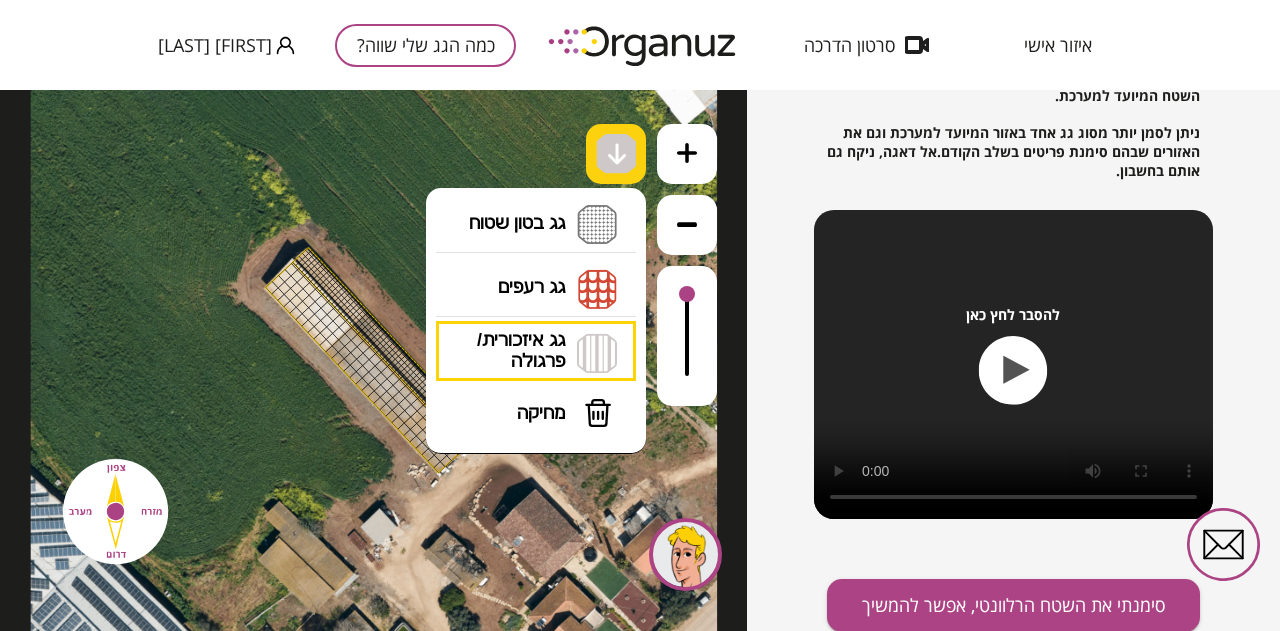 click at bounding box center (616, 154) 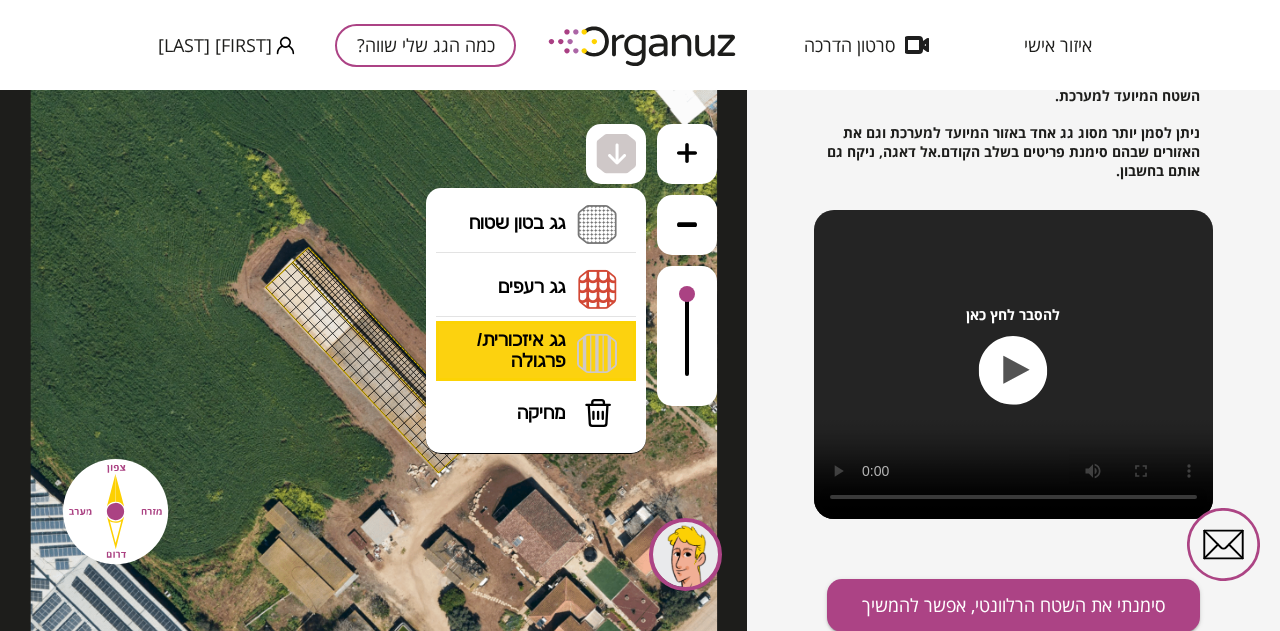 click on "גג איזכורית/ פרגולה
איזכורית צפון
איזכורית דרום
איזכורית מערב
איזכורית מזרח" at bounding box center (536, 352) 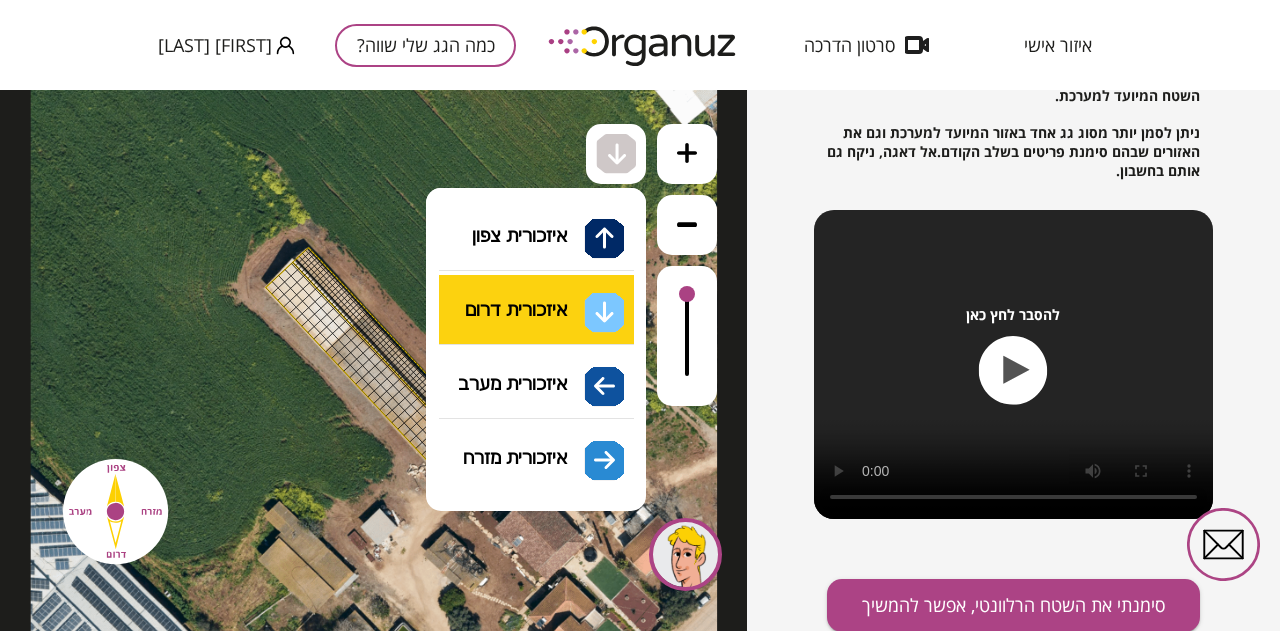click on ".st0 {
fill: #FFFFFF;
}
10" at bounding box center [373, 360] 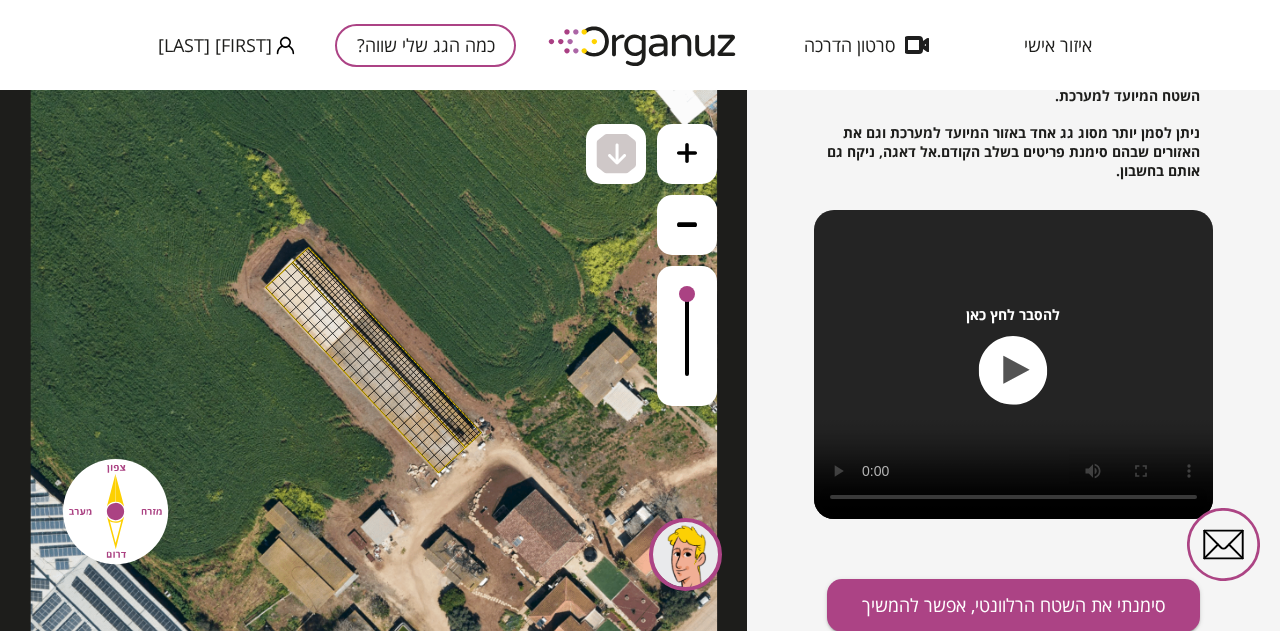 click at bounding box center [428, 430] 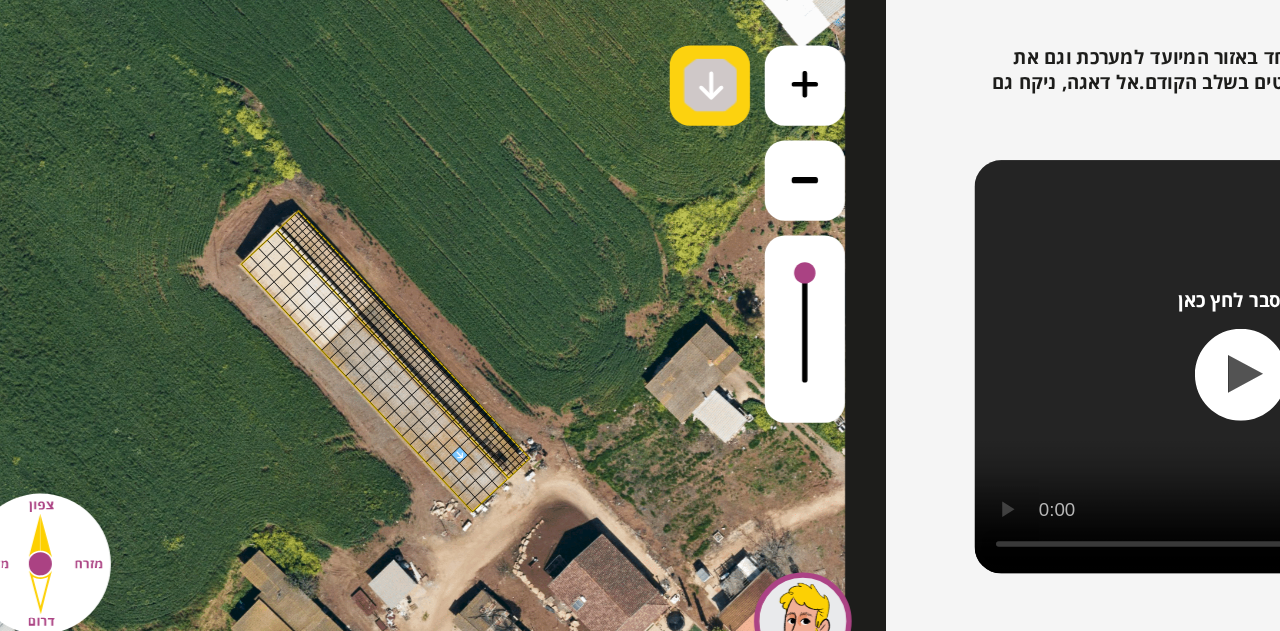 click at bounding box center [502, 64] 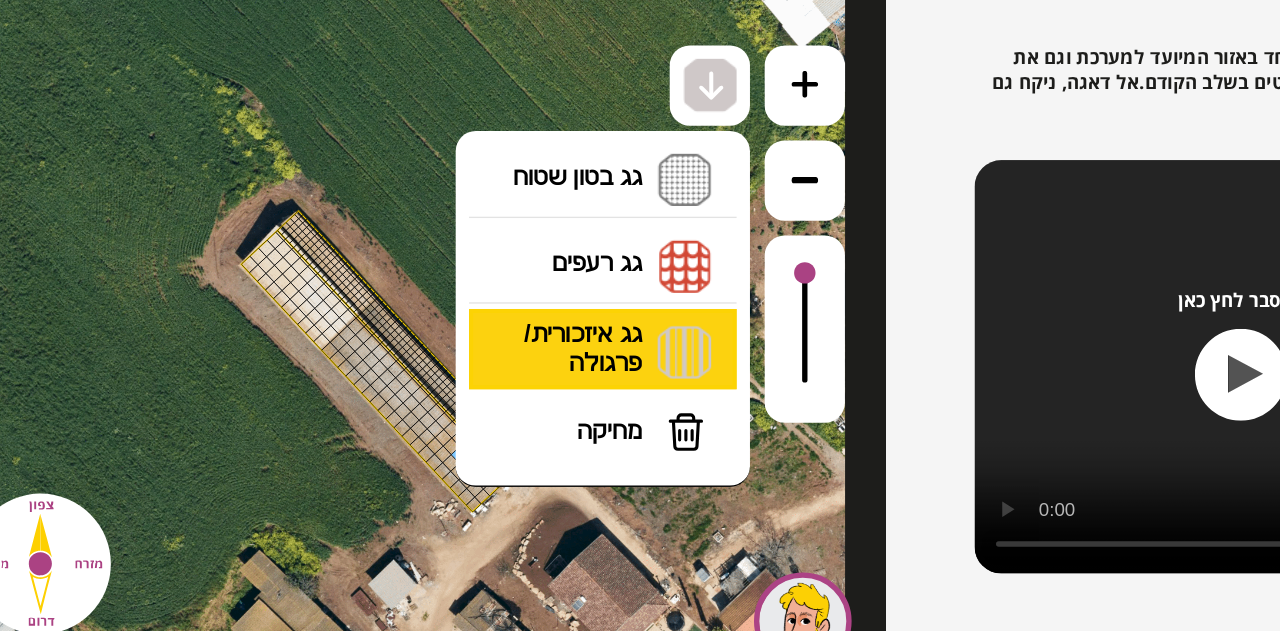 click on "גג איזכורית/ פרגולה
איזכורית צפון
איזכורית דרום
איזכורית מערב
איזכורית מזרח" at bounding box center (422, 262) 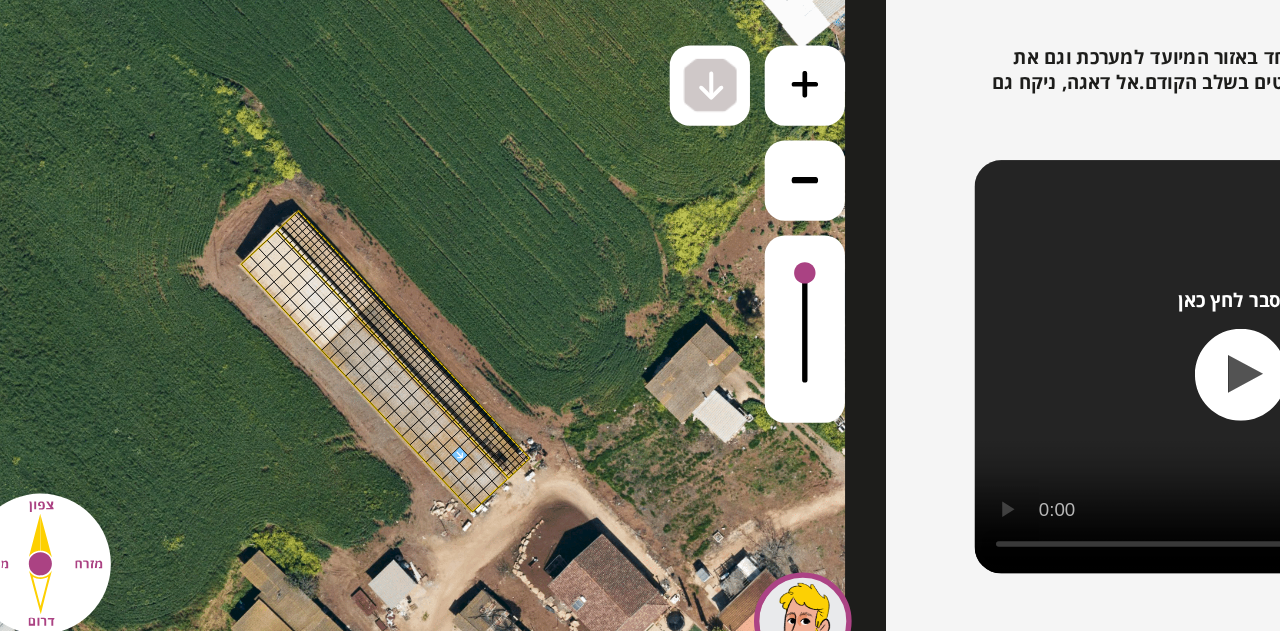 click on ".st0 {
fill: #FFFFFF;
}
10" at bounding box center (259, 270) 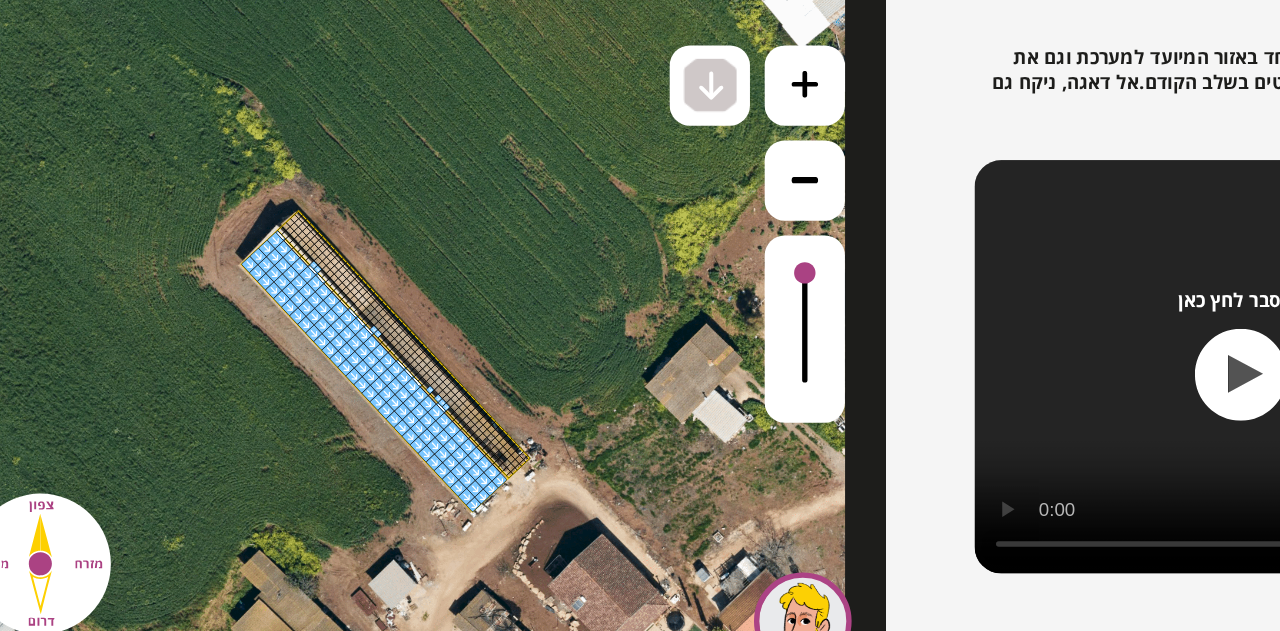 drag, startPoint x: 178, startPoint y: 173, endPoint x: 297, endPoint y: 318, distance: 187.57932 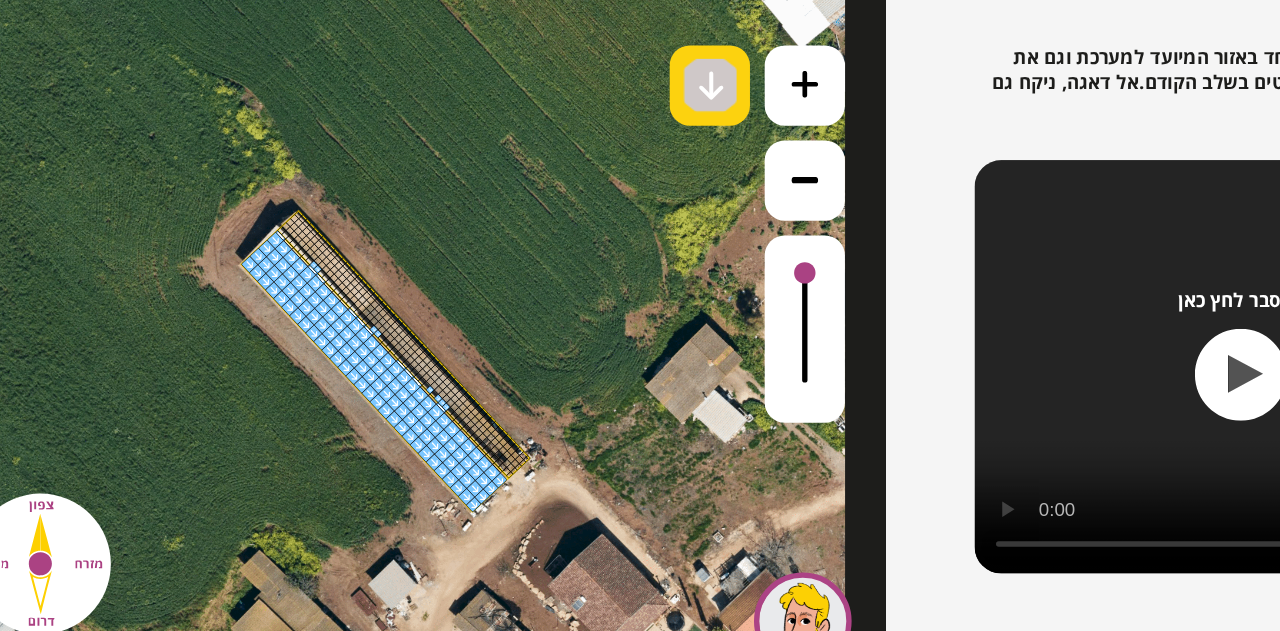 click at bounding box center [502, 64] 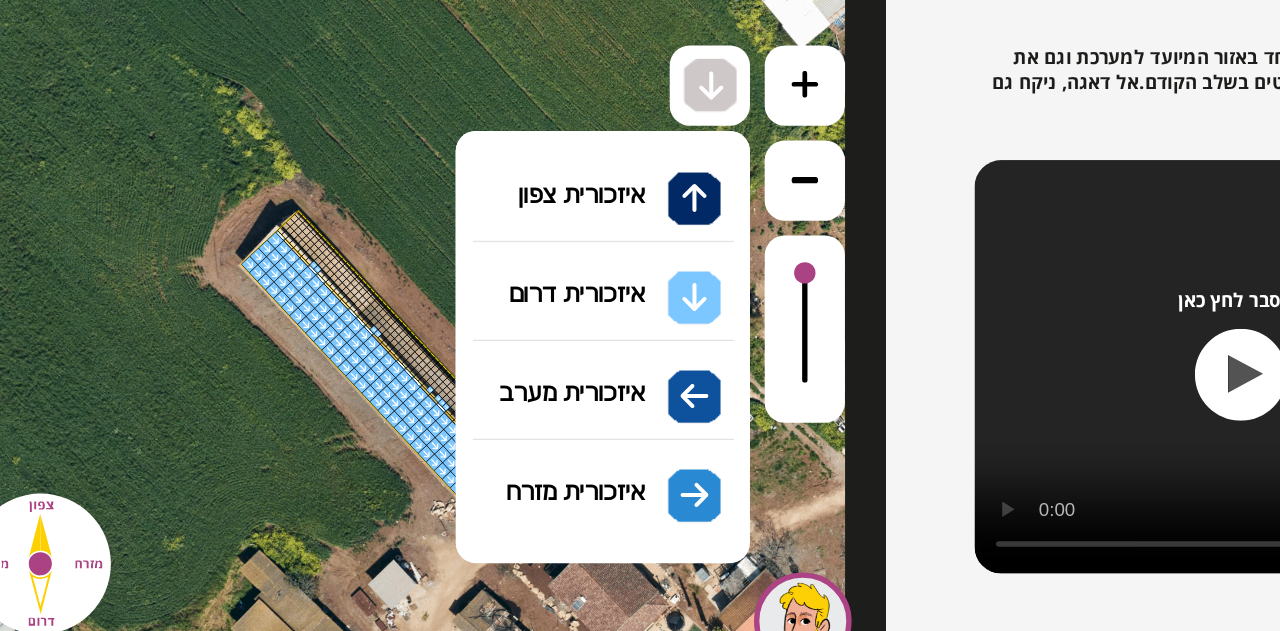 click on "גג איזכורית/ פרגולה
איזכורית צפון
איזכורית דרום
איזכורית מערב
איזכורית מזרח" at bounding box center [422, 262] 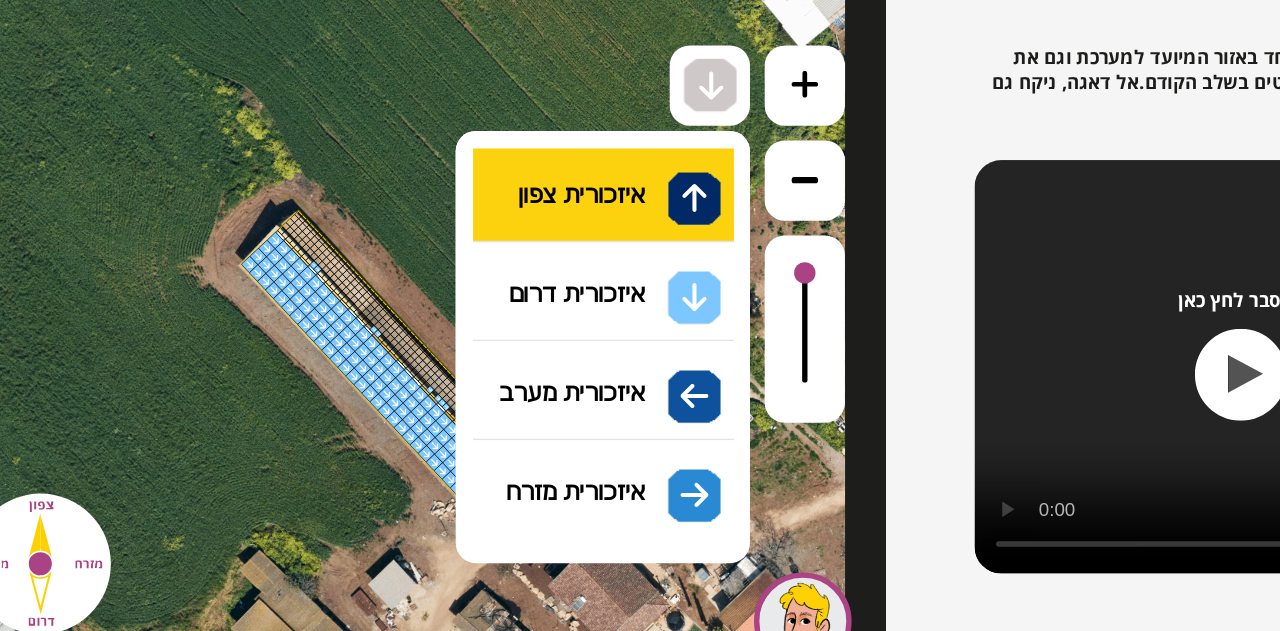 click on ".st0 {
fill: #FFFFFF;
}
10" at bounding box center (259, 270) 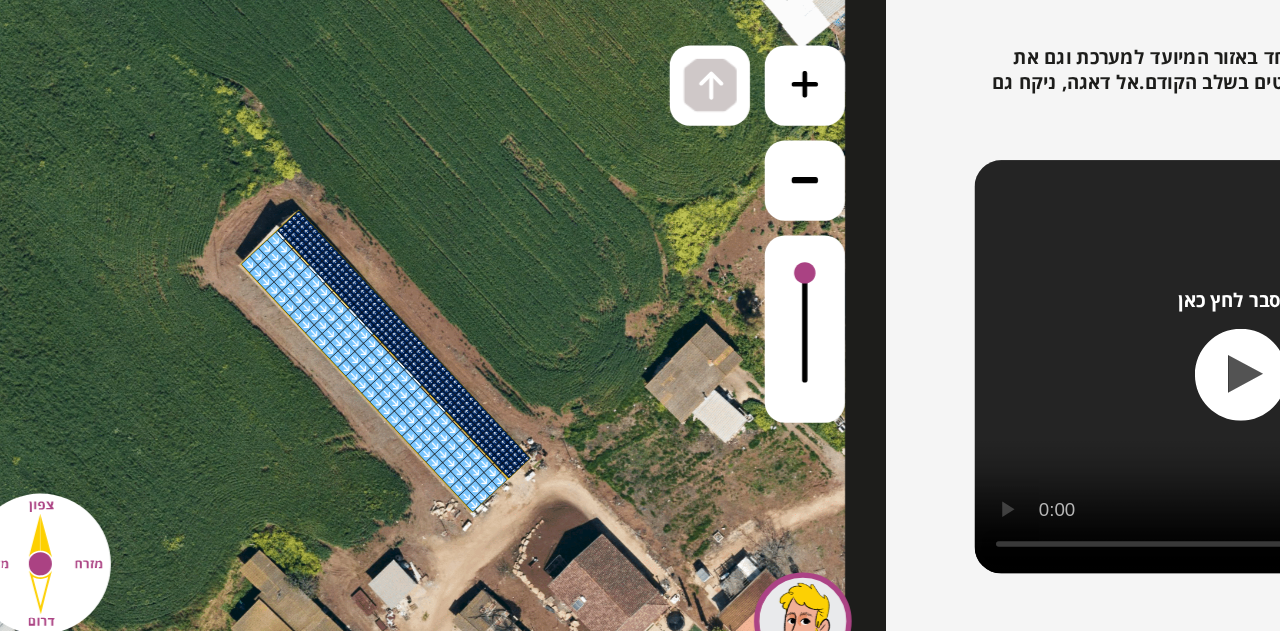 drag, startPoint x: 181, startPoint y: 170, endPoint x: 337, endPoint y: 331, distance: 224.18073 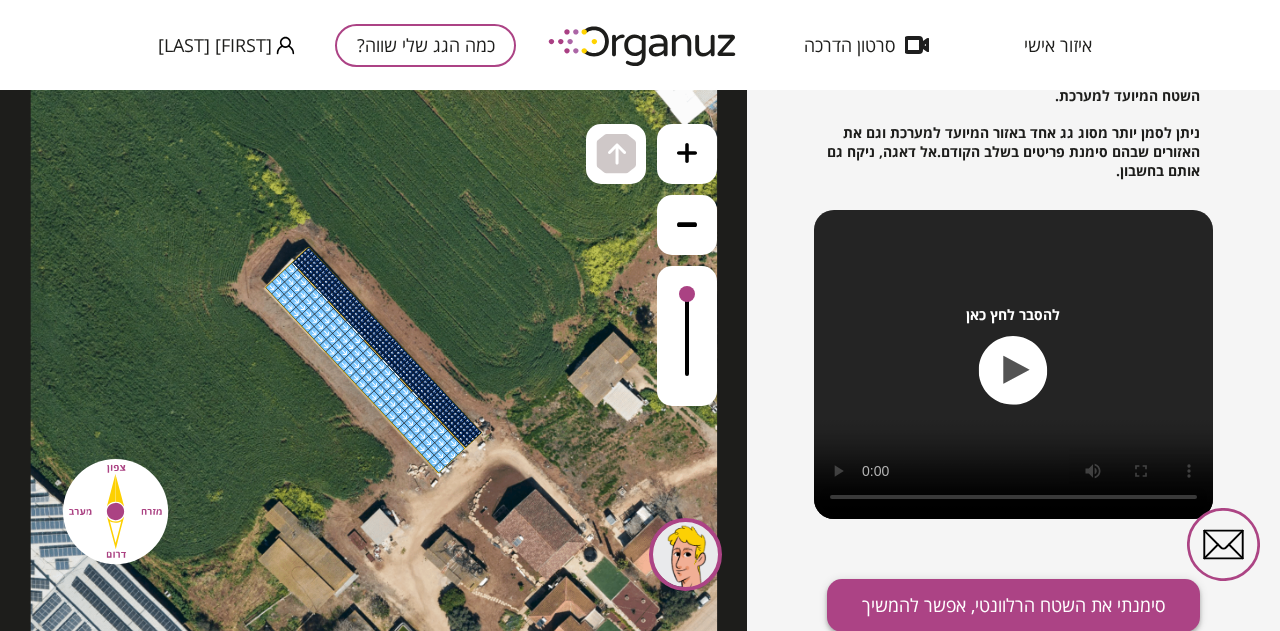 click on "סימנתי את השטח הרלוונטי, אפשר להמשיך" at bounding box center [1013, 605] 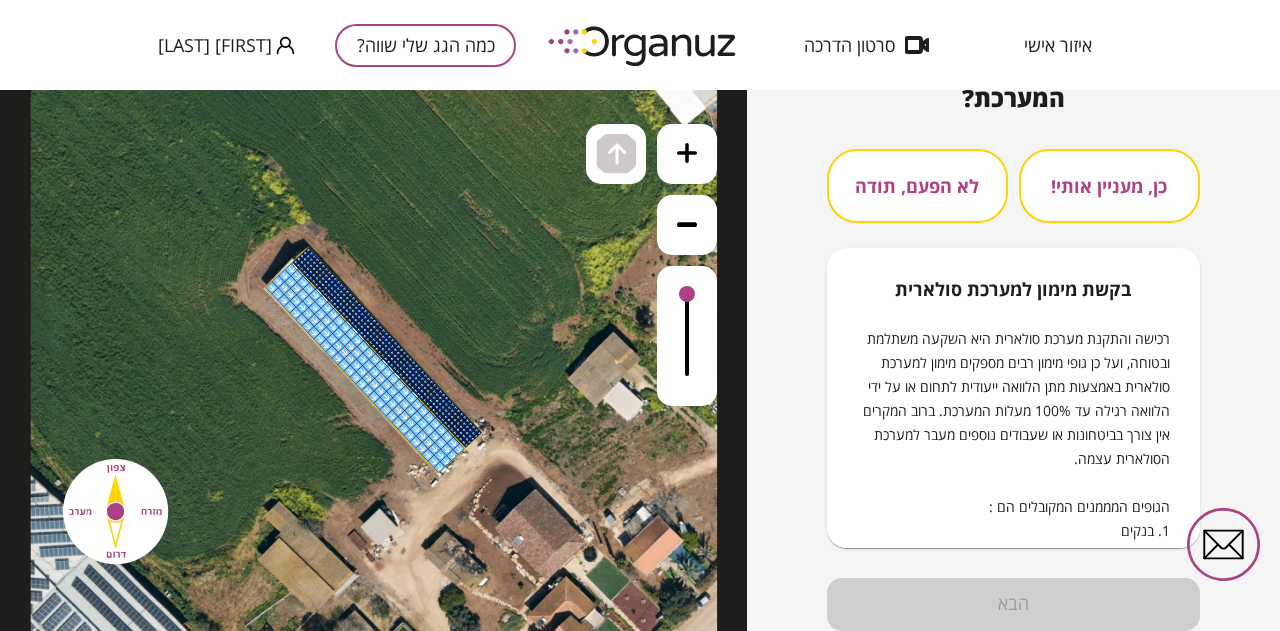 scroll, scrollTop: 249, scrollLeft: 0, axis: vertical 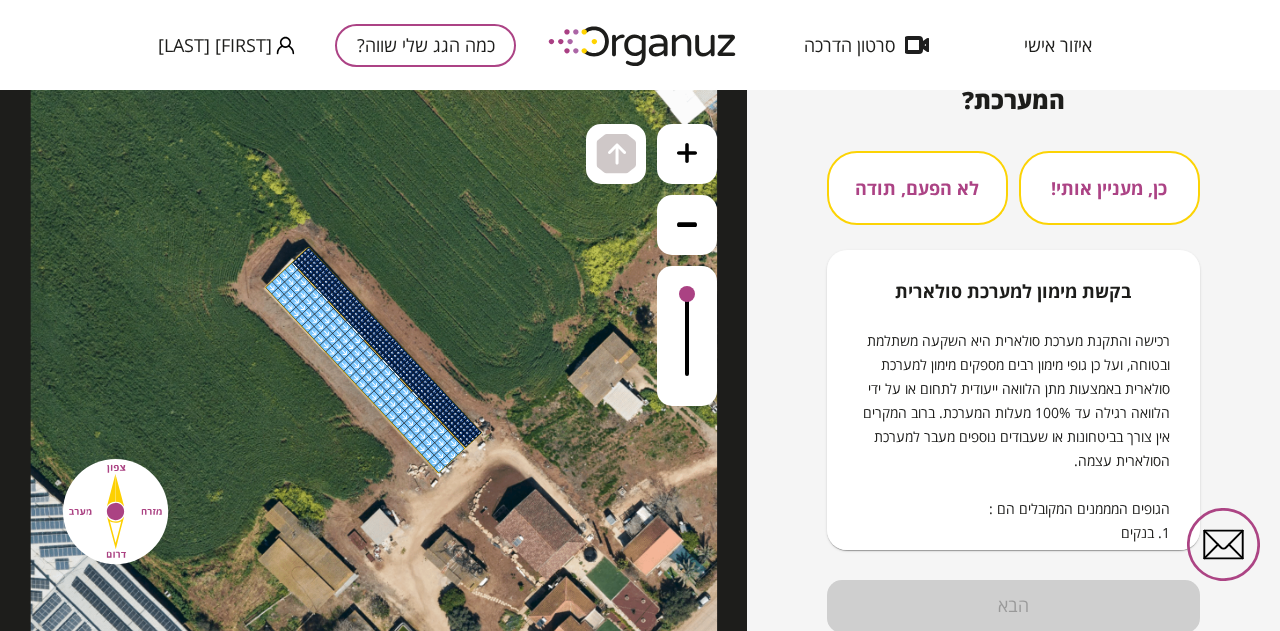 click on "רכישה והתקנת מערכת סולארית היא השקעה משתלמת ובטוחה, ועל כן גופי מימון רבים מספקים מימון למערכת סולארית באמצעות מתן הלוואה ייעודית לתחום או על ידי הלוואה רגילה עד 100% מעלות המערכת. ברוב המקרים אין צורך בביטחונות או שעבודים נוספים מעבר למערכת הסולארית עצמה.
הגופים המממנים המקובלים הם :
1. בנקים
2. חברות המספקות שירותים פיננסיים" at bounding box center [1016, 448] 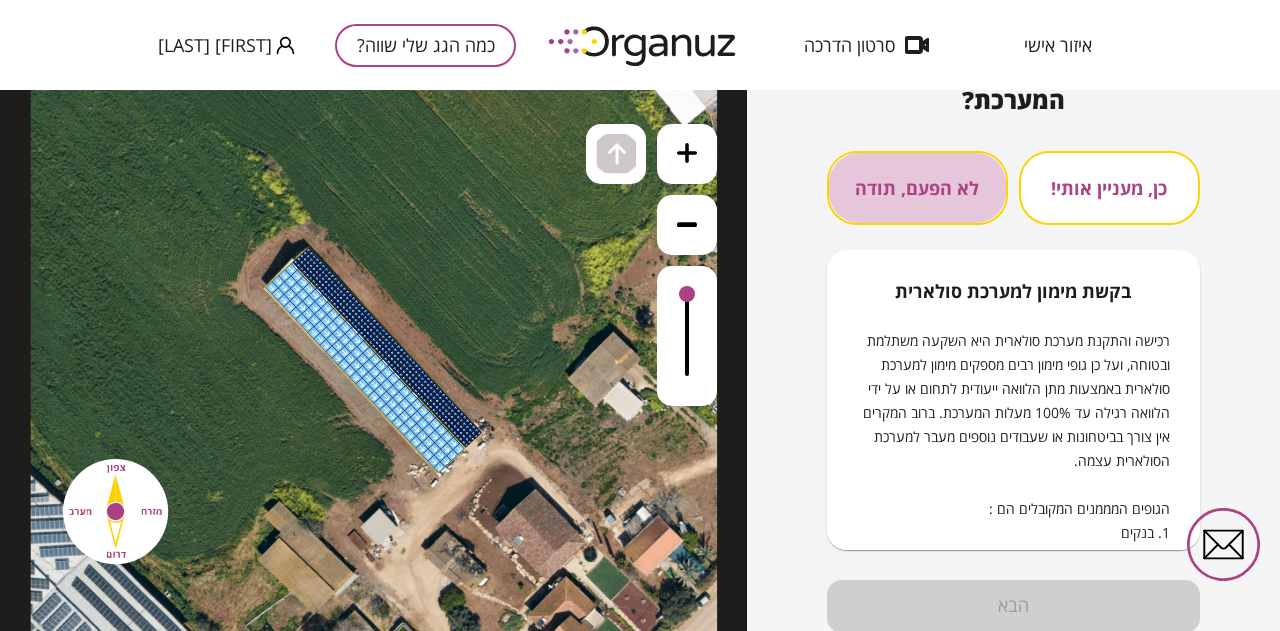 click on "לא הפעם, תודה" at bounding box center (917, 188) 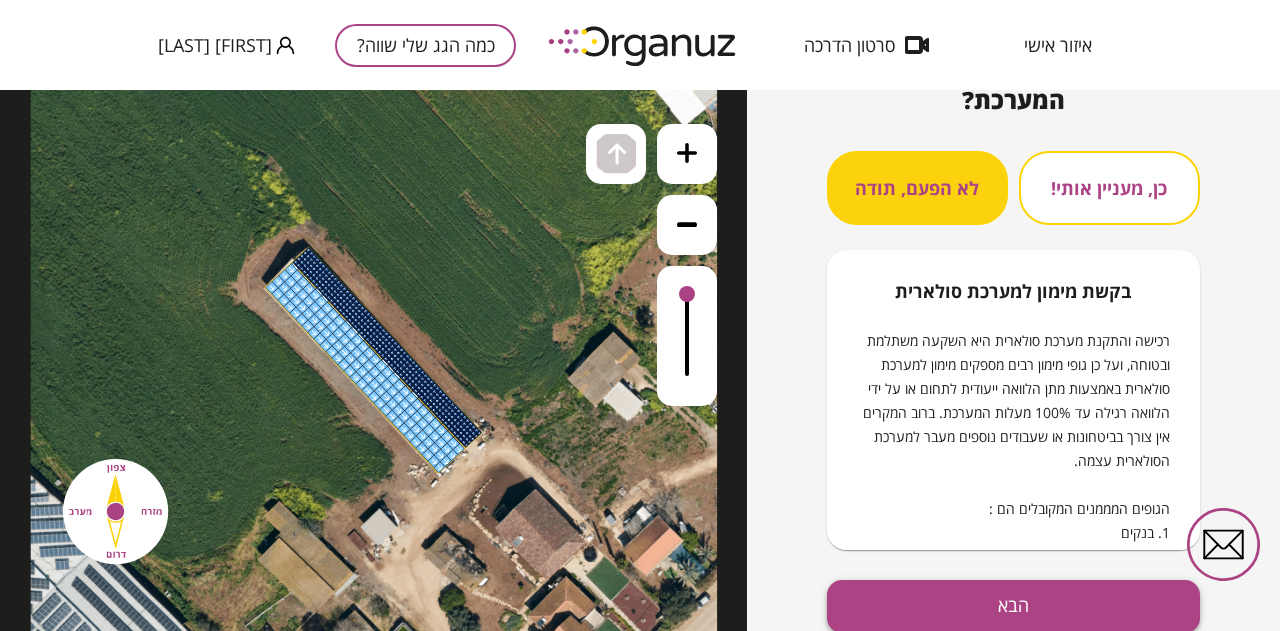 click on "הבא" at bounding box center [1013, 606] 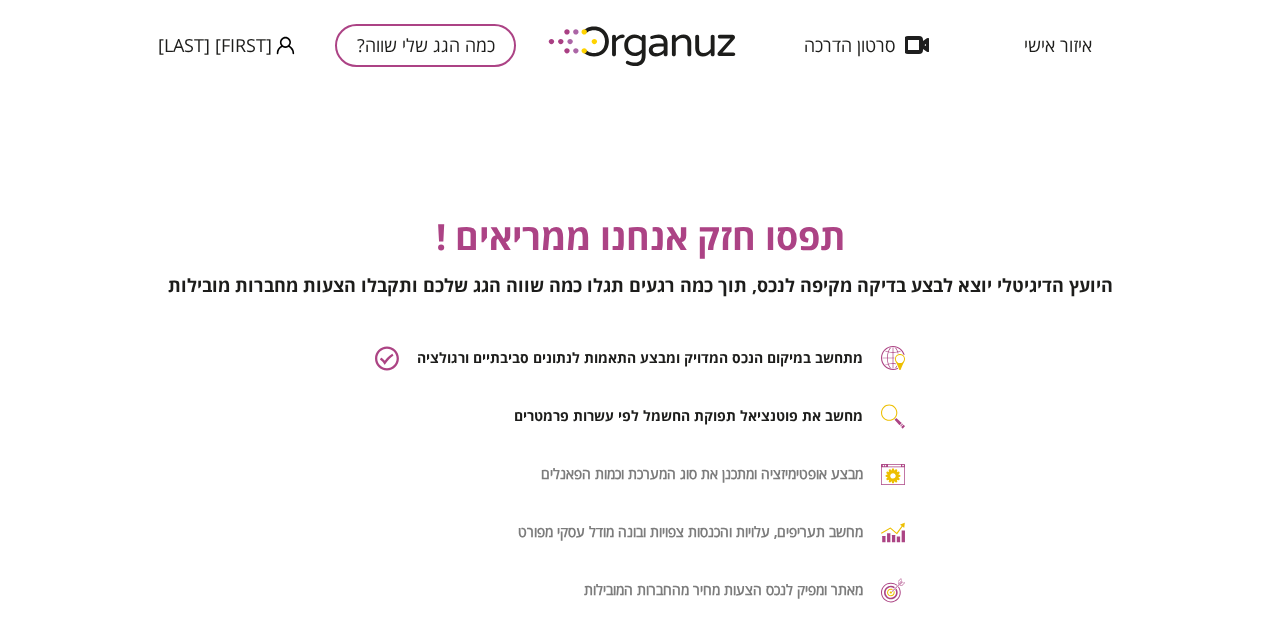 click on "תפסו חזק אנחנו ממריאים ! היועץ הדיגיטלי יוצא לבצע בדיקה מקיפה לנכס, תוך כמה רגעים תגלו כמה שווה הגג שלכם ותקבלו הצעות מחברות מובילות מתחשב במיקום הנכס המדויק ומבצע התאמות לנתונים סביבתיים ורגולציה מחשב תפוקת החשמל לפי עשרות פרמטרים מבצע אופטימיזציה ומתכנן את סוג המערכת וכמות הפאנלים מחשב תעריפים, עלויות והכנסות צפויות ובונה מודל עסקי מפורט מאתר ומפיק לנכס הצעות מחיר מהחברות המובילות" at bounding box center [640, 407] 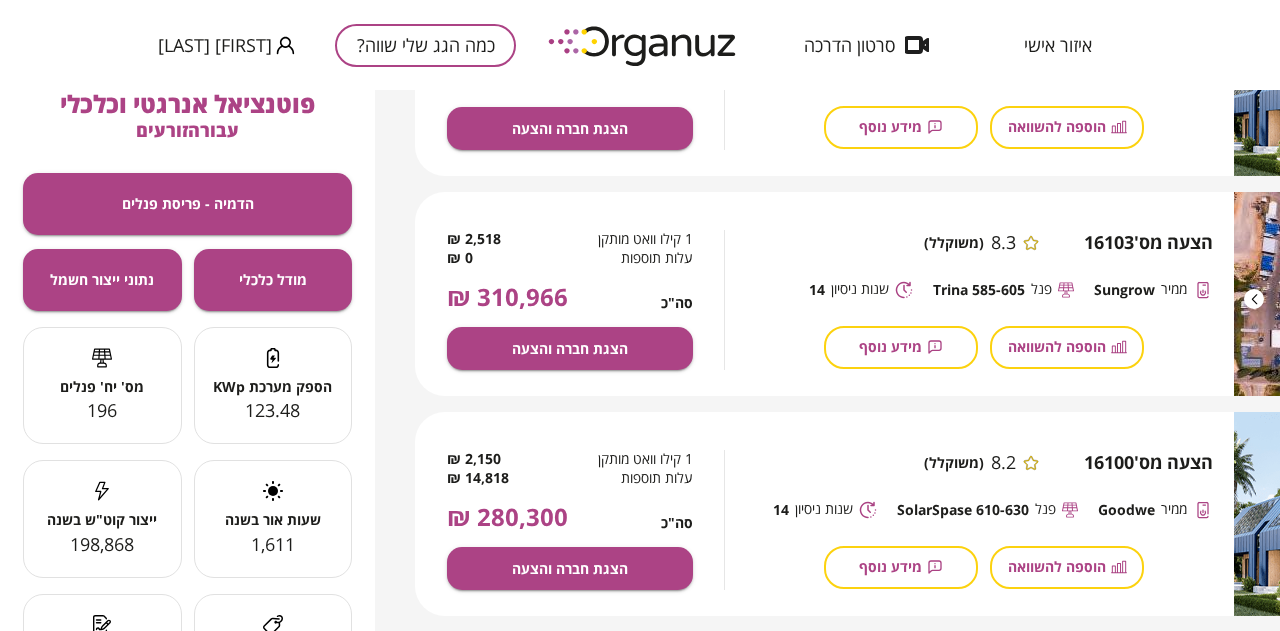 scroll, scrollTop: 426, scrollLeft: 0, axis: vertical 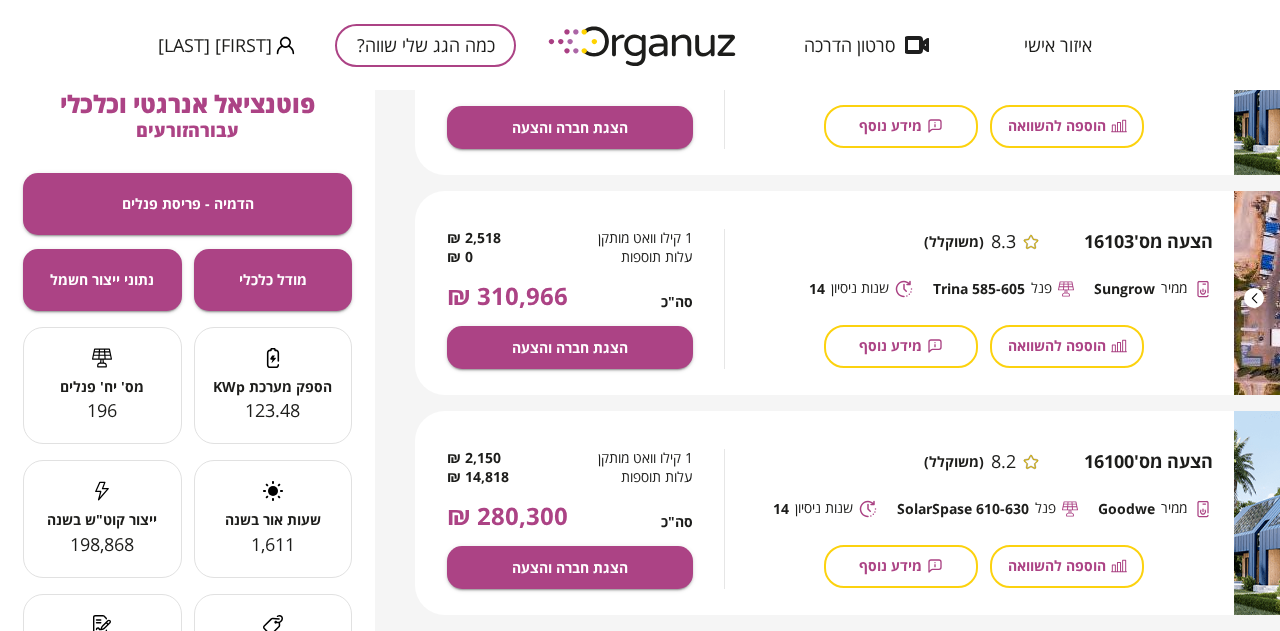 click on "תשואה על הון עצמי 81.38% הצעה מס'  16107   8.4 (משוקלל) ממיר Sungrow פנל JAsolar 575-600 שנות ניסיון 16   הוספה להשוואה   מידע נוסף 1 קילו וואט מותקן 2,390 ₪ עלות תוספות 0 ₪ סה"כ 295,117 ₪ הצגת חברה והצעה תשואה על הון עצמי 60.46% הצעה מס'  16103   8.3 (משוקלל) ממיר Sungrow פנל Trina 585-605 שנות ניסיון 14   הוספה להשוואה   מידע נוסף 1 קילו וואט מותקן 2,518 ₪ עלות תוספות 0 ₪ סה"כ 310,966 ₪ הצגת חברה והצעה תשואה על הון עצמי 74.25% הצעה מס'  16100   8.2 (משוקלל) ממיר Goodwe פנל SolarSpase 610-630 שנות ניסיון 14   הוספה להשוואה   מידע נוסף 1 קילו וואט מותקן 2,150 ₪ עלות תוספות 14,818 ₪ סה"כ 280,300 ₪ הצגת חברה והצעה תשואה על הון עצמי 69.72% הצעה מס'  16101   8.0 Sungrow" at bounding box center (984, 1063) 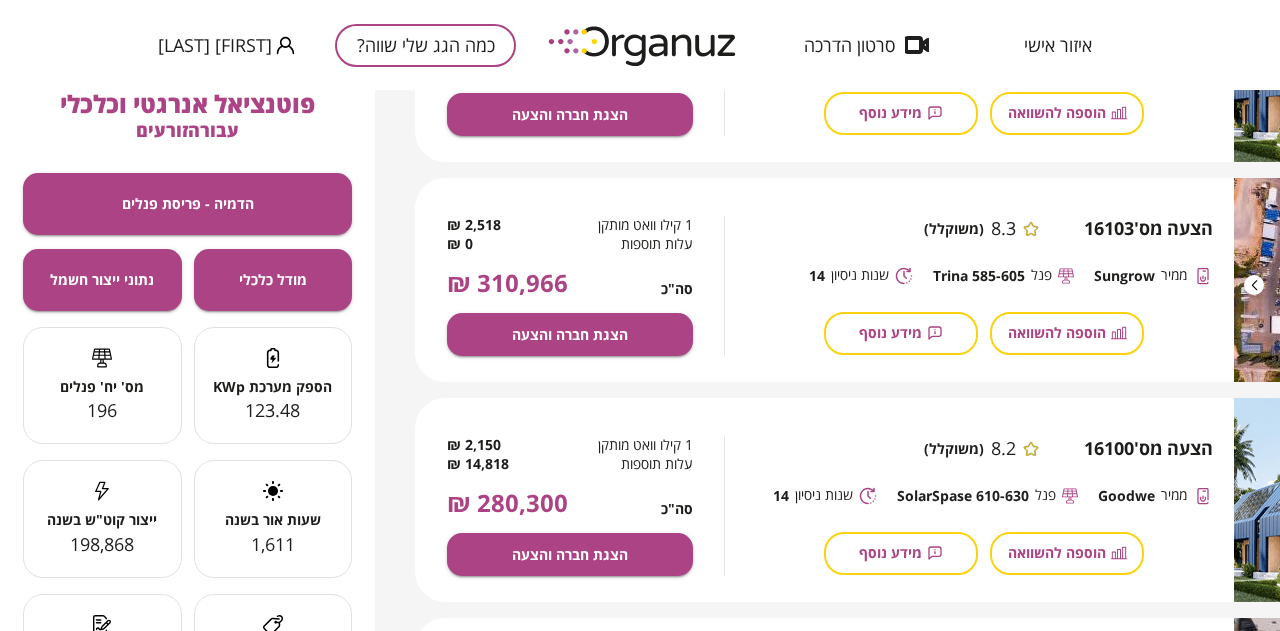 scroll, scrollTop: 445, scrollLeft: 0, axis: vertical 